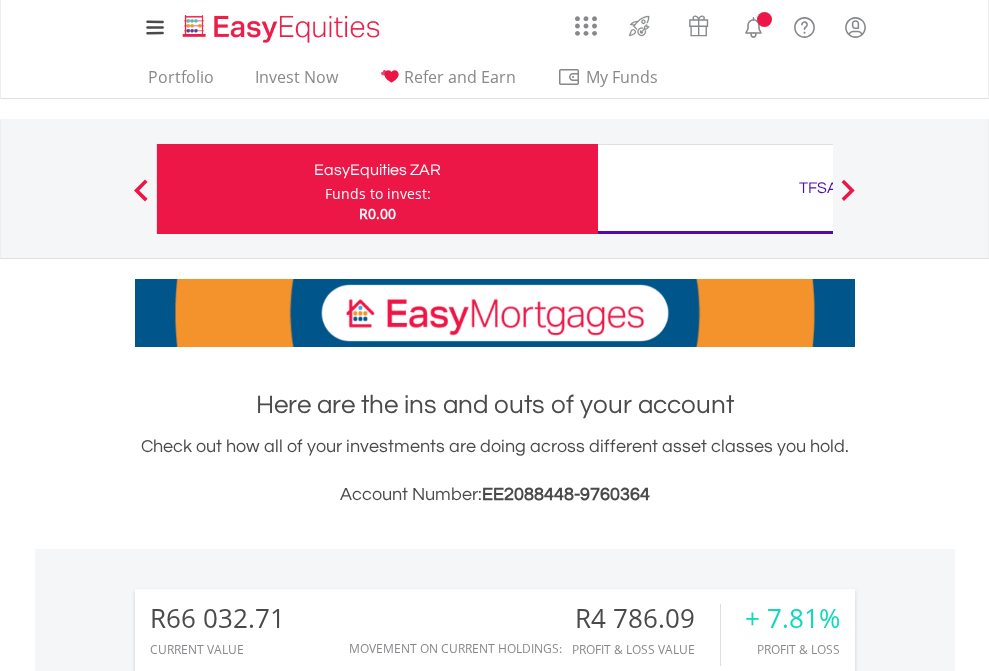 scroll, scrollTop: 0, scrollLeft: 0, axis: both 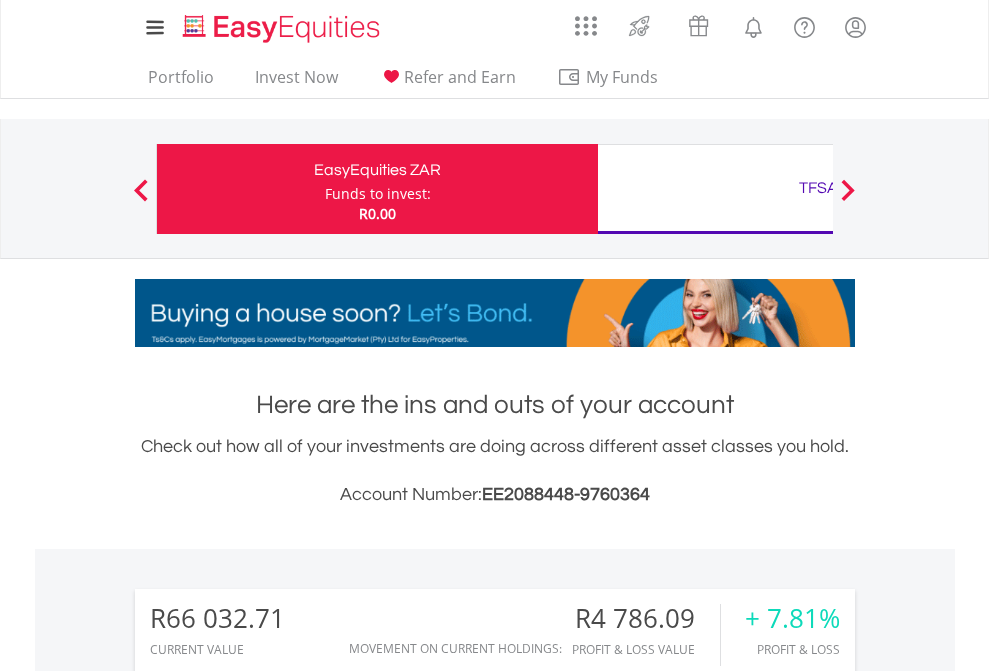 click on "Funds to invest:" at bounding box center [378, 194] 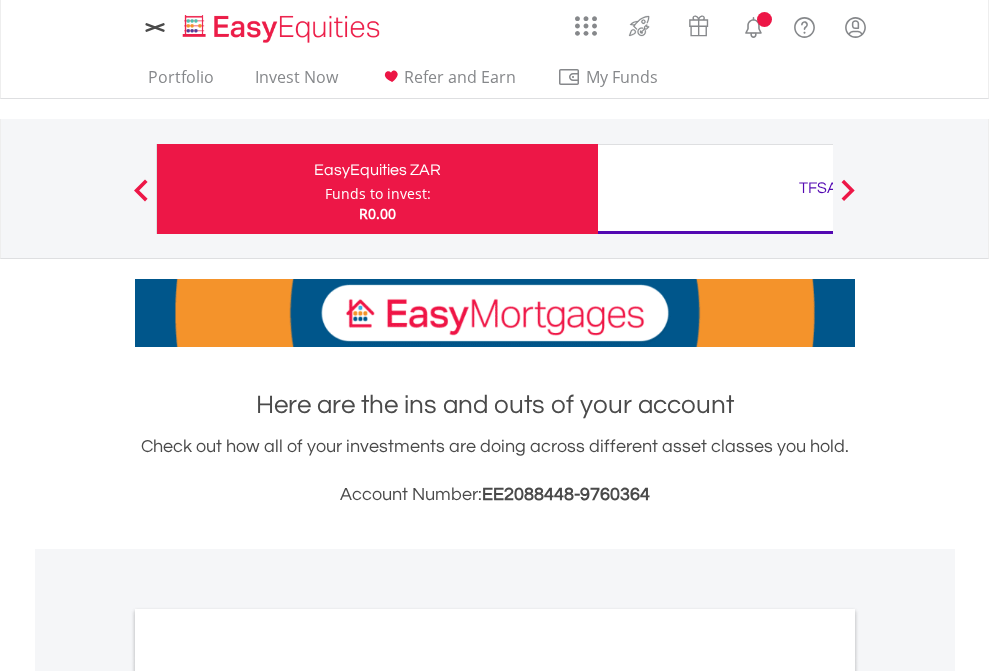 scroll, scrollTop: 0, scrollLeft: 0, axis: both 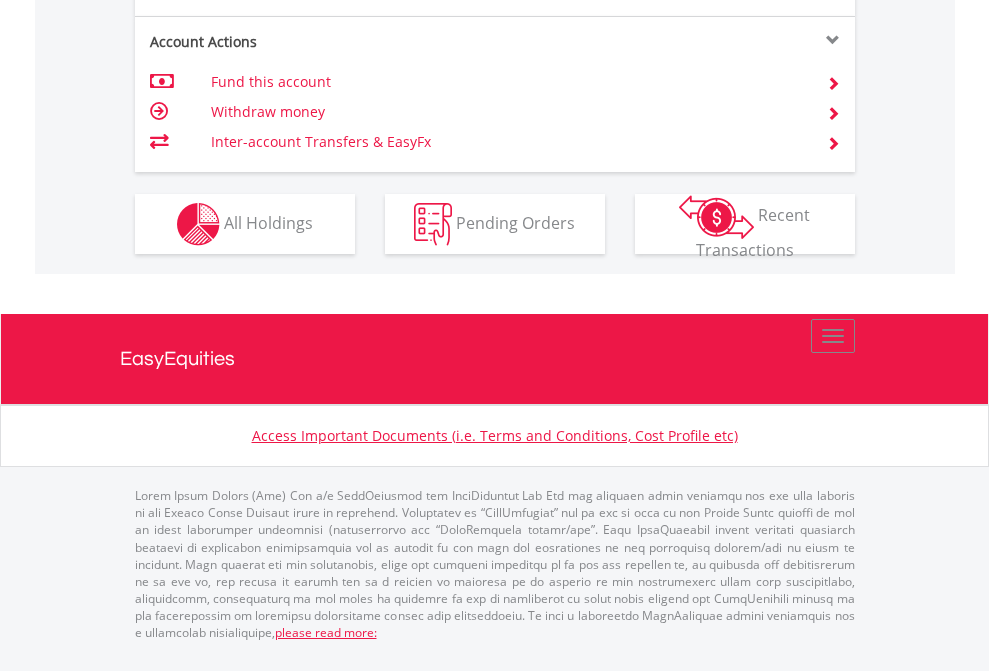 click on "Investment types" at bounding box center [706, -337] 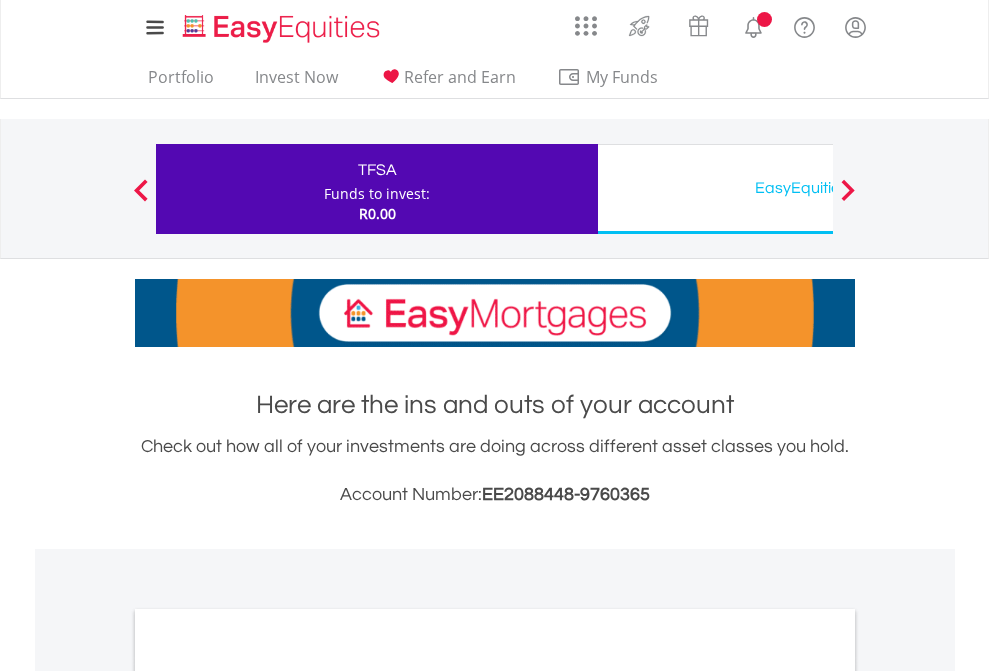 scroll, scrollTop: 0, scrollLeft: 0, axis: both 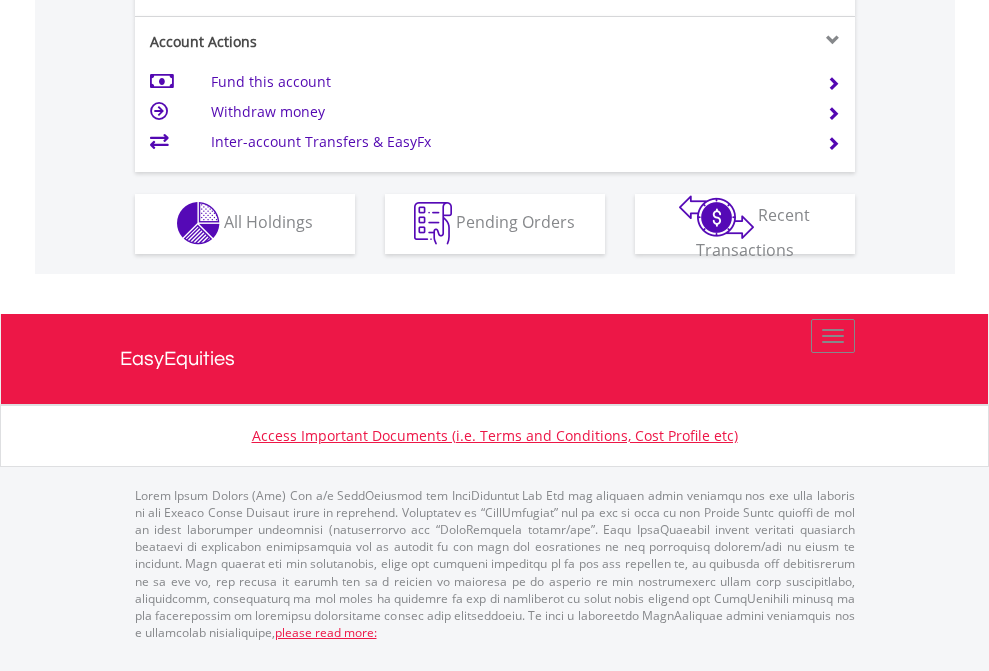 click on "Investment types" at bounding box center (706, -353) 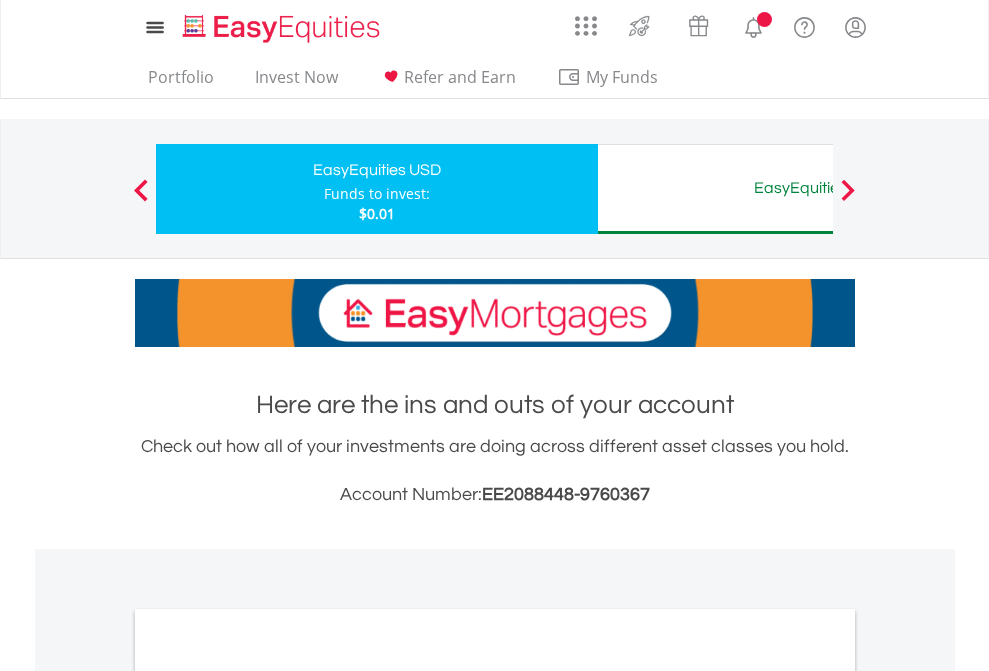 scroll, scrollTop: 0, scrollLeft: 0, axis: both 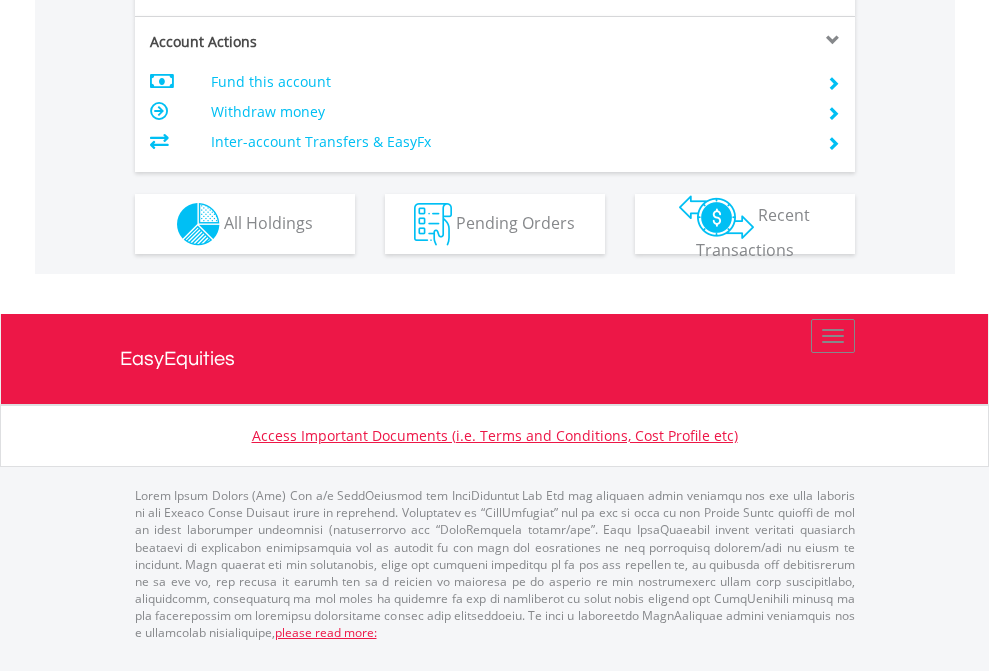 click on "Investment types" at bounding box center [706, -337] 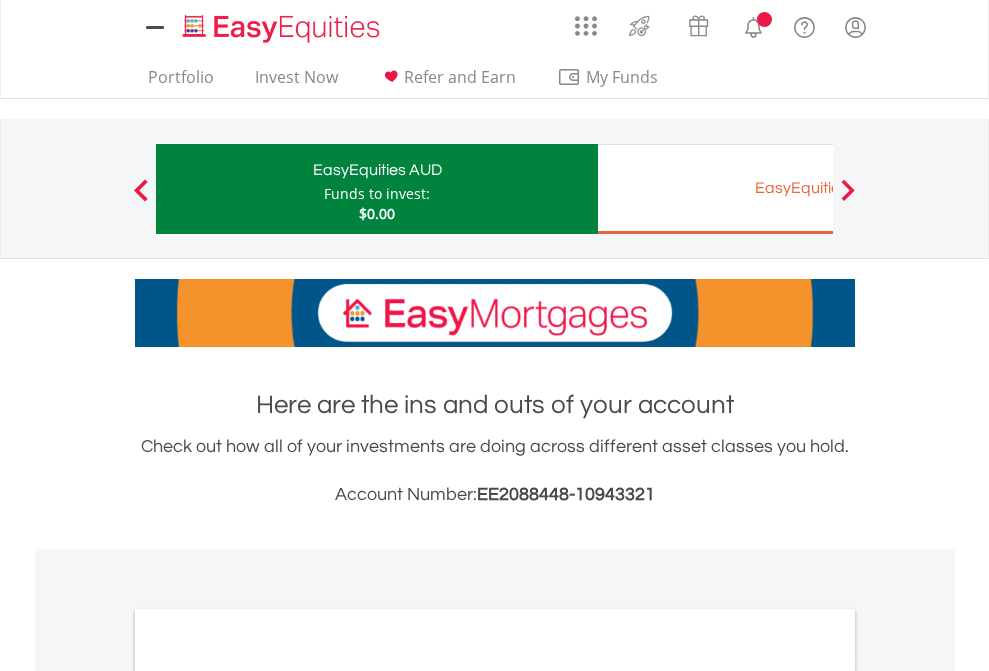 scroll, scrollTop: 0, scrollLeft: 0, axis: both 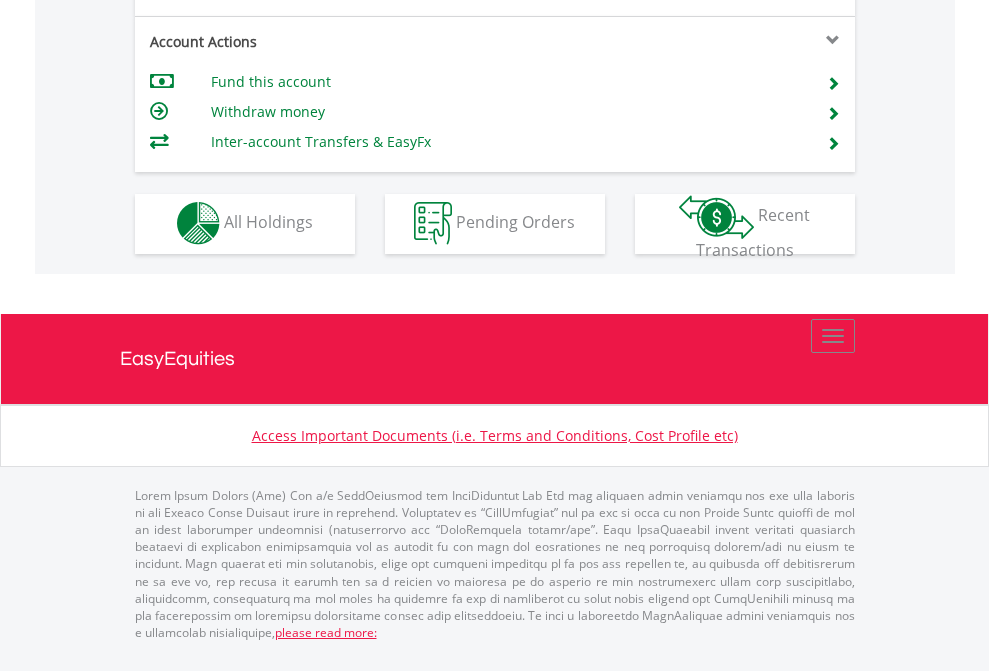 click on "Investment types" at bounding box center [706, -353] 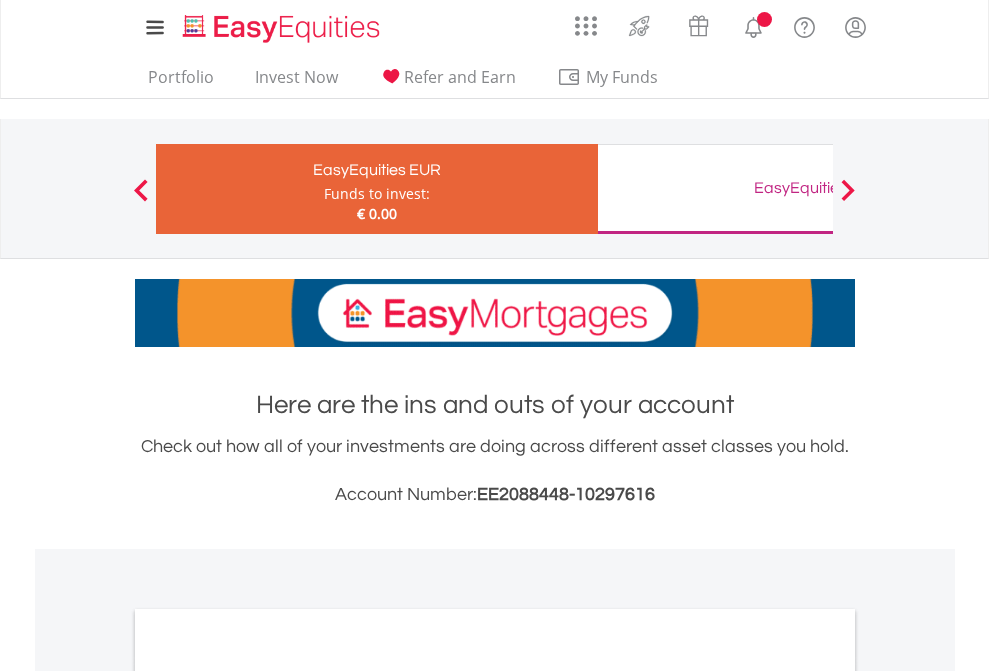 scroll, scrollTop: 0, scrollLeft: 0, axis: both 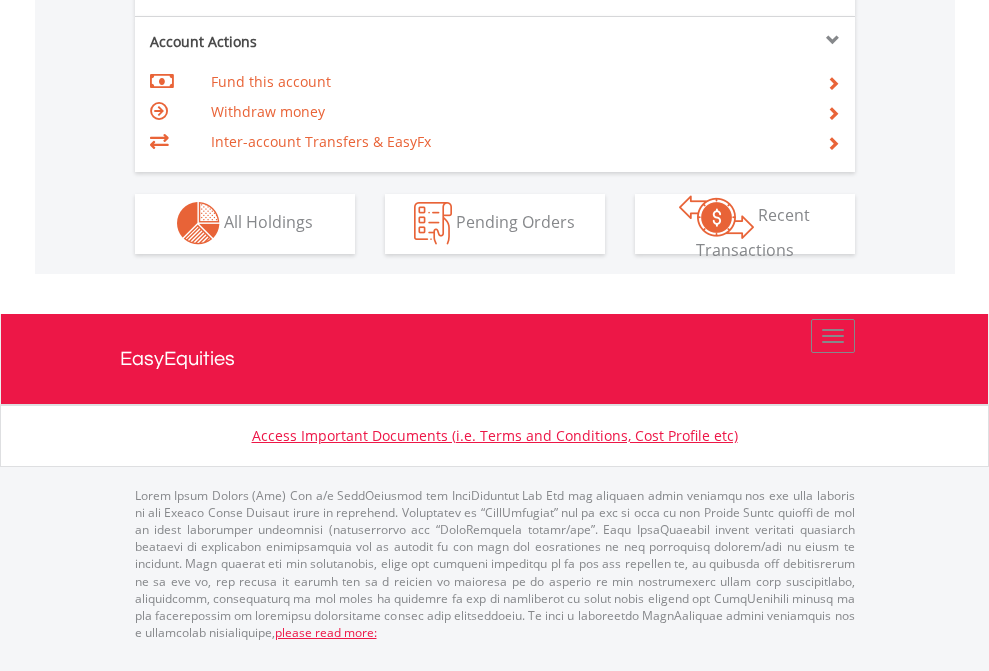 click on "Investment types" at bounding box center (706, -353) 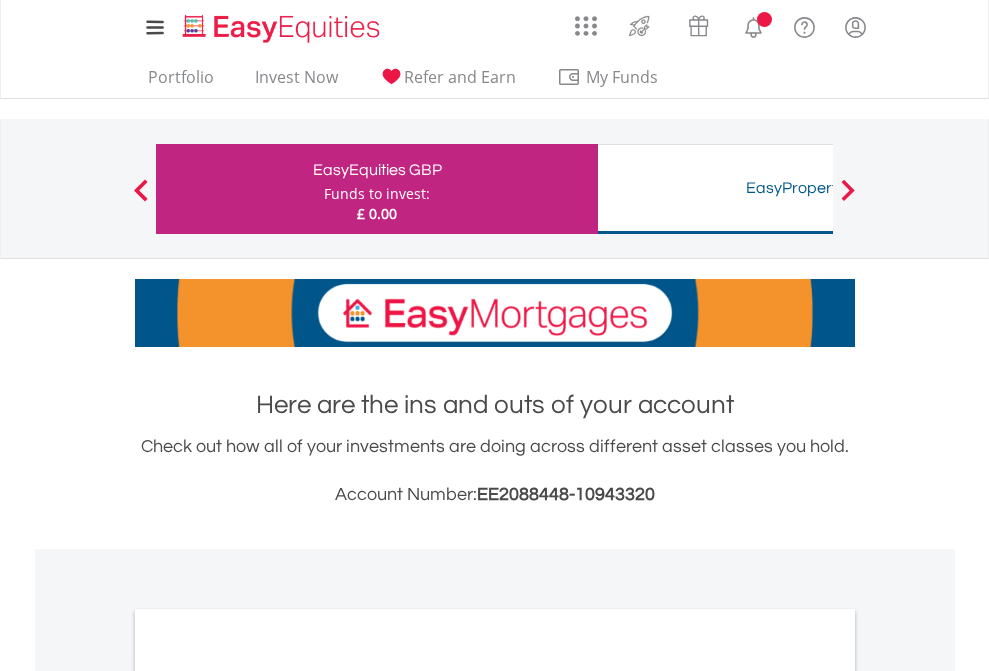 scroll, scrollTop: 0, scrollLeft: 0, axis: both 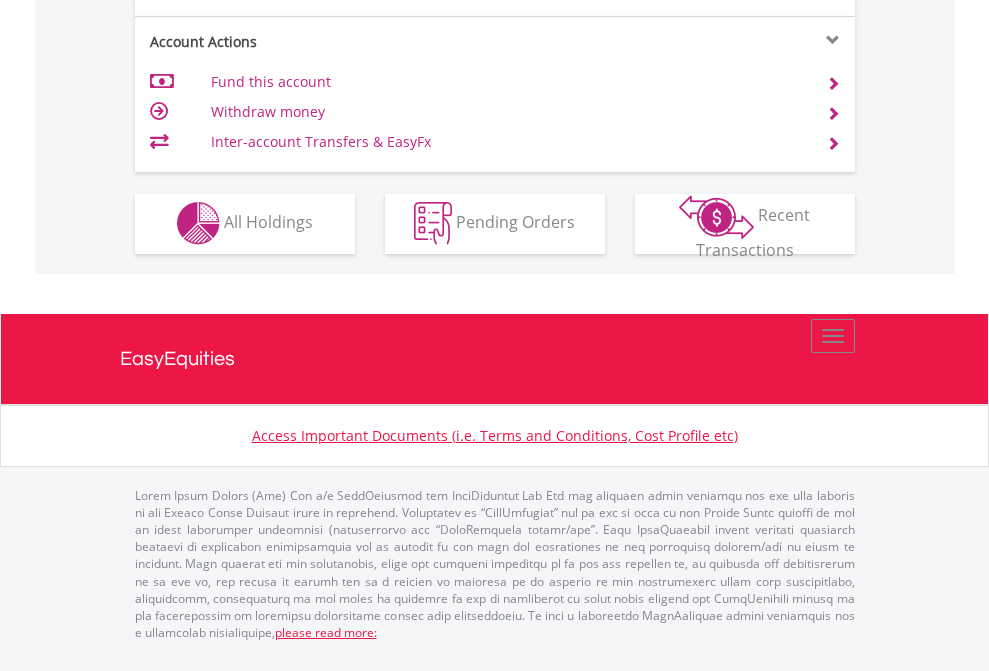 click on "Investment types" at bounding box center (706, -353) 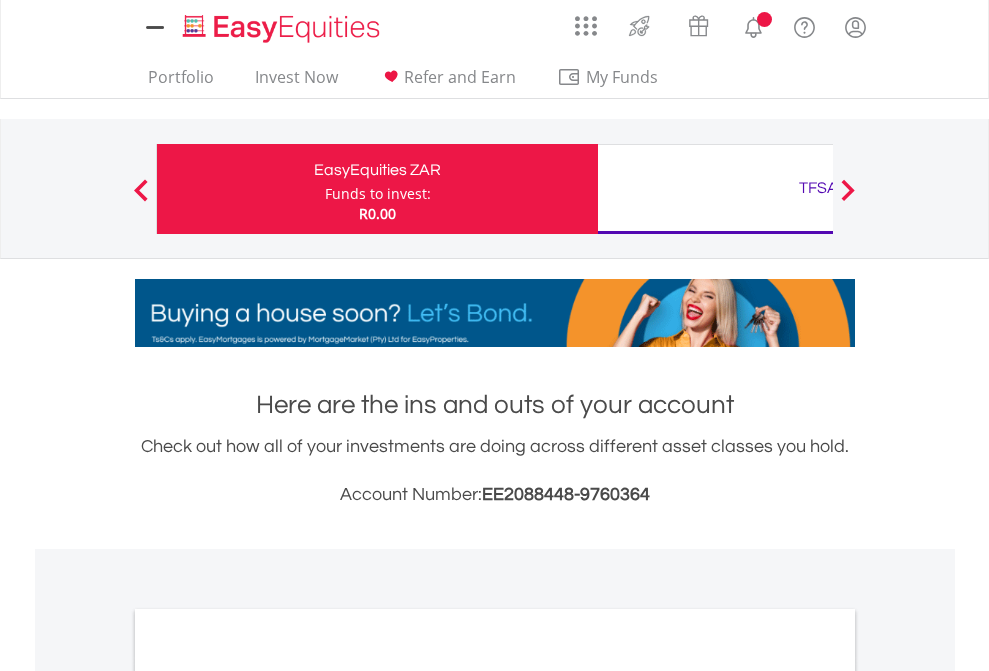 click on "All Holdings" at bounding box center (268, 1096) 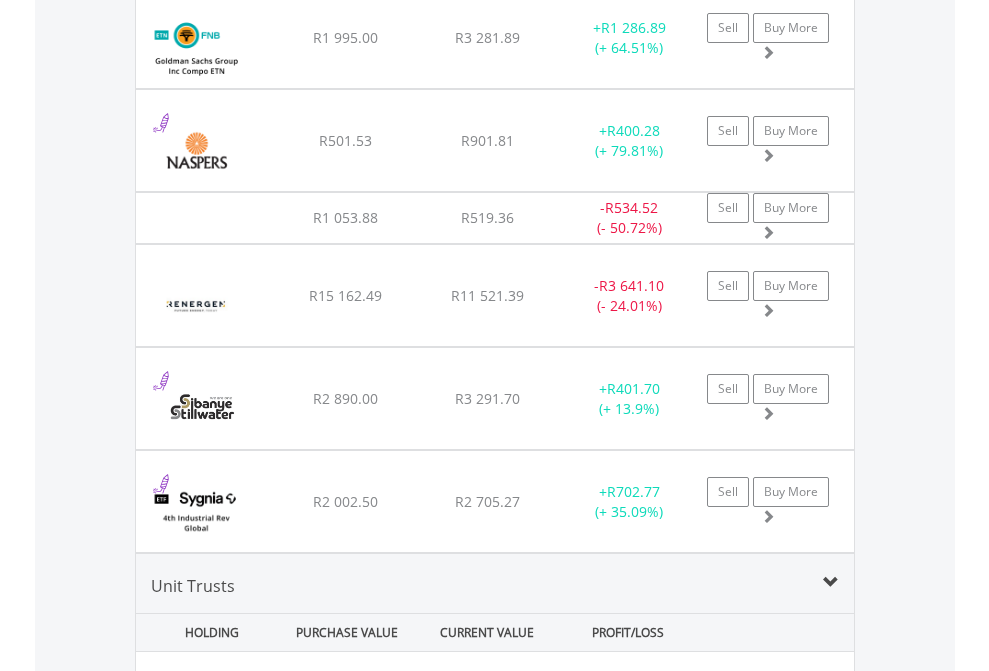 scroll, scrollTop: 2385, scrollLeft: 0, axis: vertical 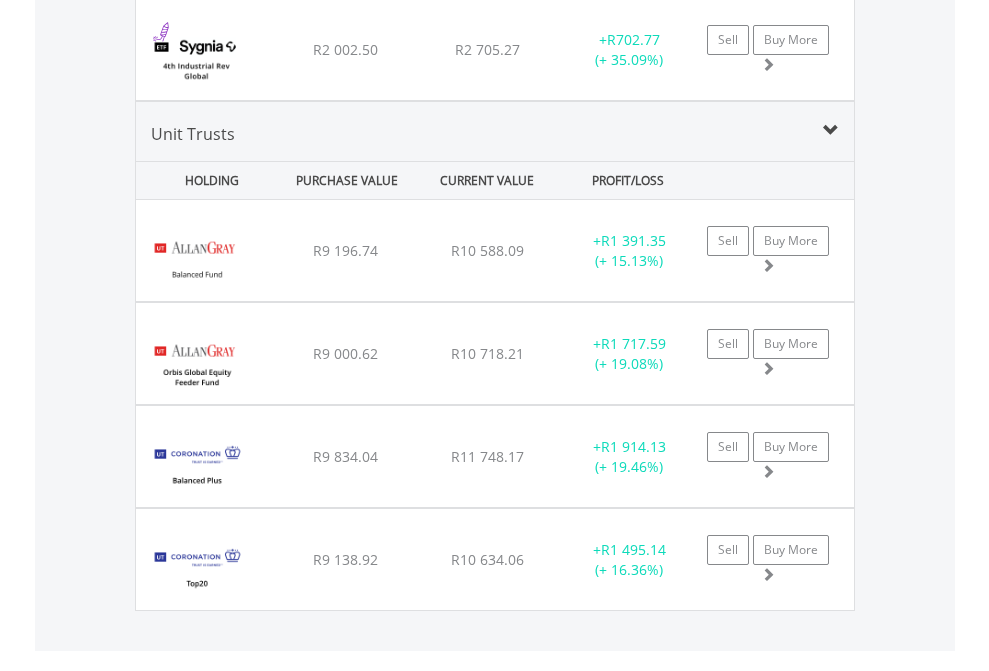 click on "TFSA" at bounding box center [818, -2197] 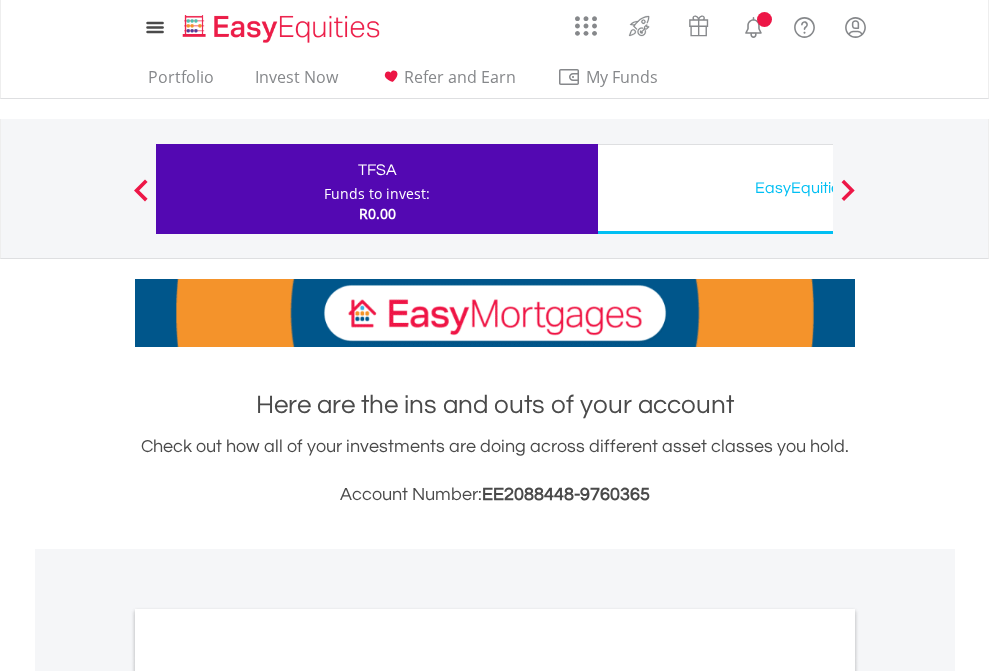 scroll, scrollTop: 1202, scrollLeft: 0, axis: vertical 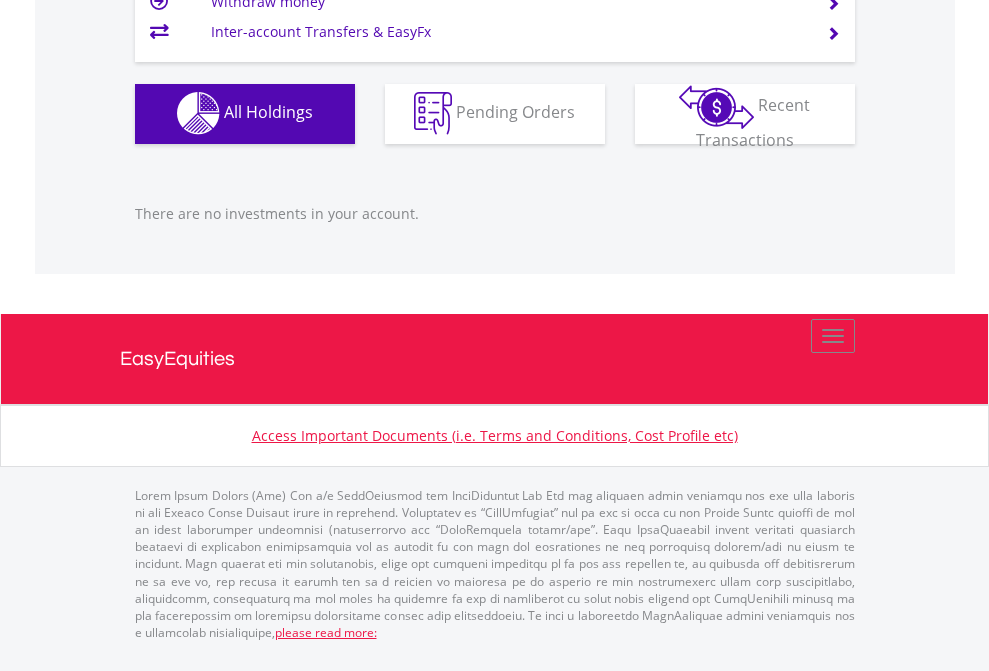 click on "EasyEquities USD" at bounding box center [818, -1142] 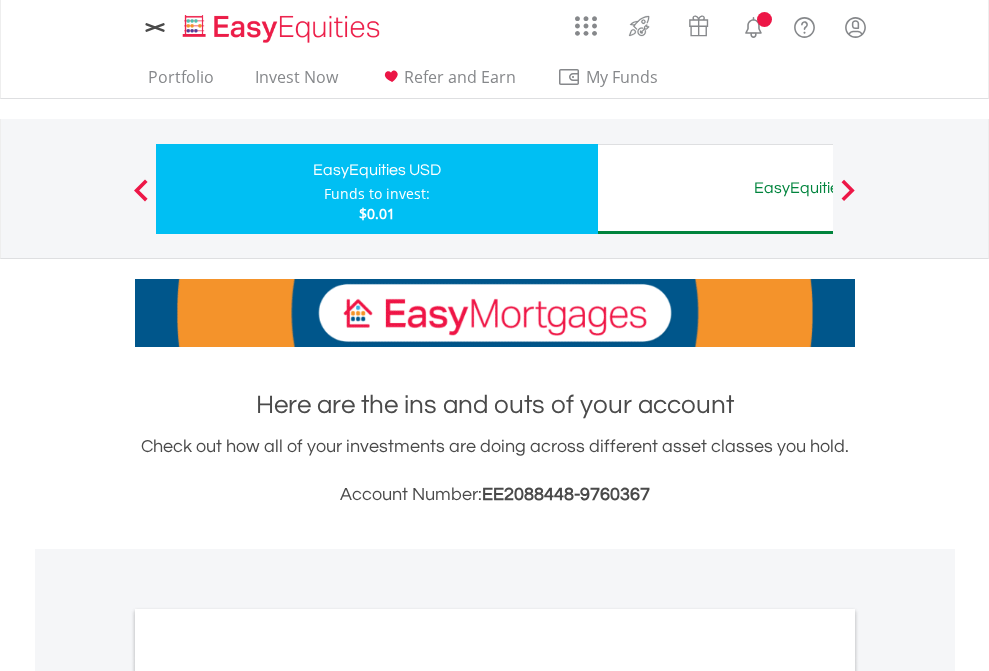 scroll, scrollTop: 0, scrollLeft: 0, axis: both 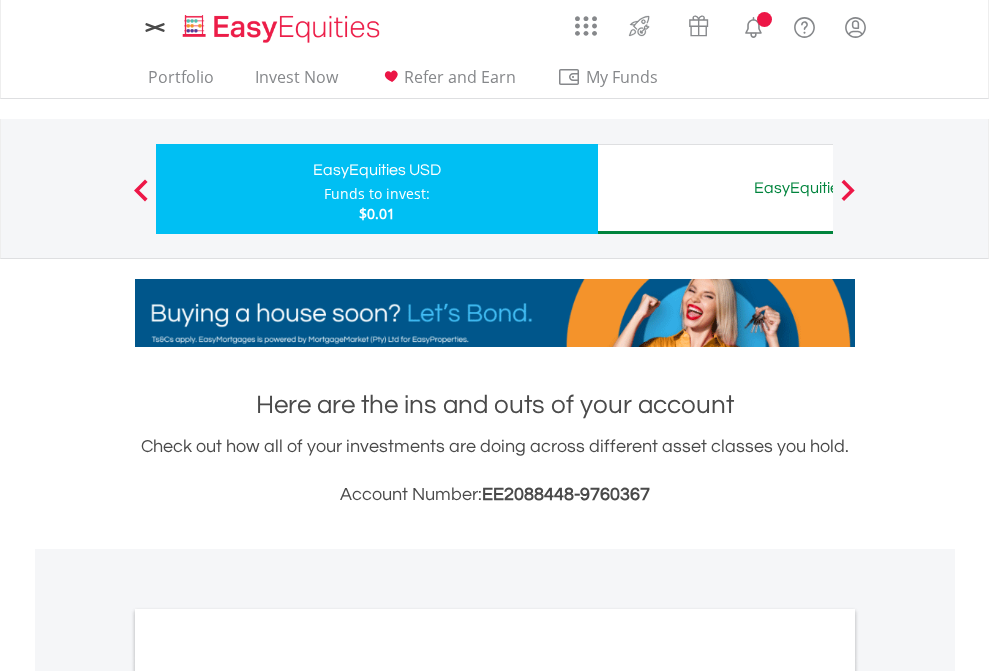 click on "All Holdings" at bounding box center [268, 1096] 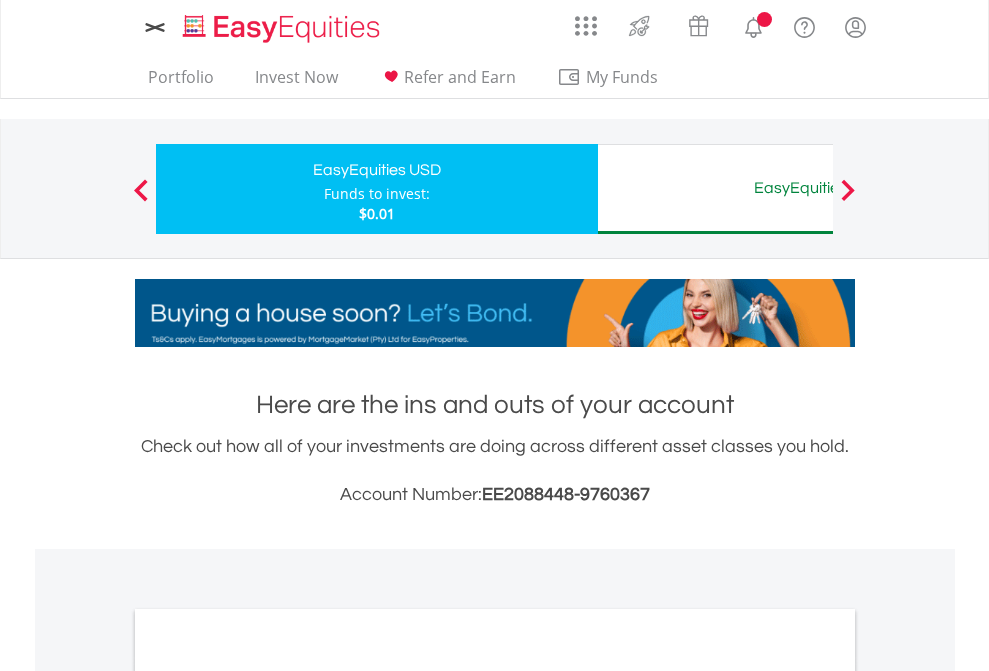 scroll, scrollTop: 1202, scrollLeft: 0, axis: vertical 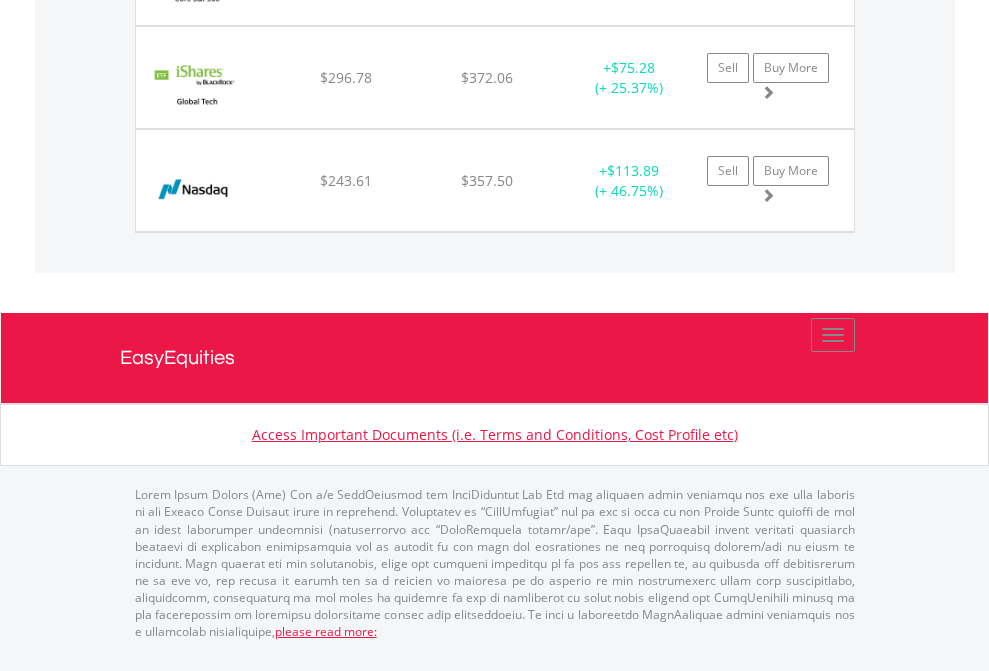 click on "EasyEquities AUD" at bounding box center (818, -1688) 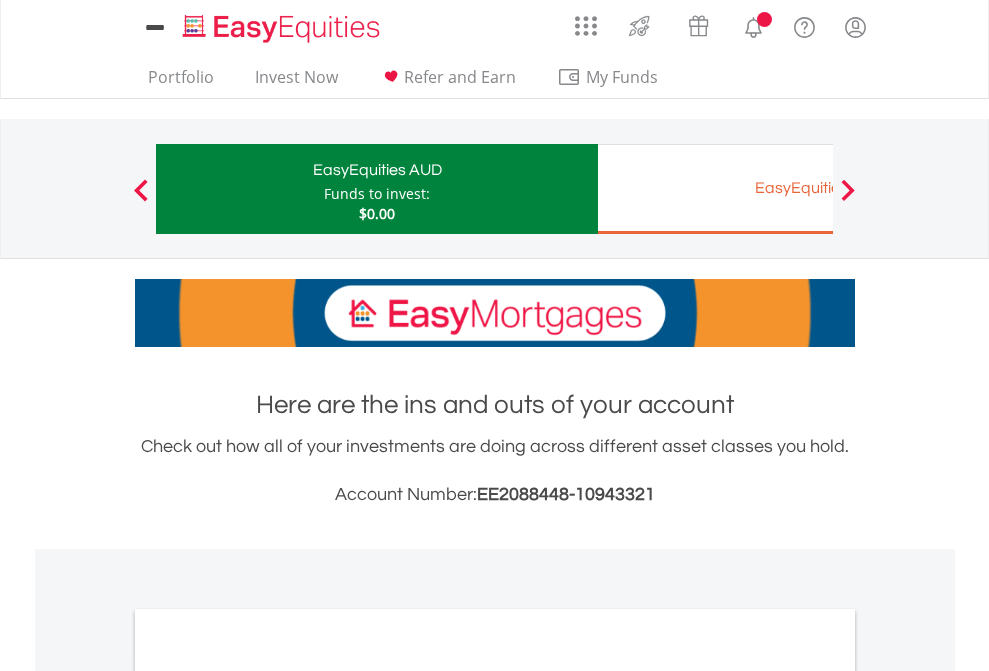 scroll, scrollTop: 0, scrollLeft: 0, axis: both 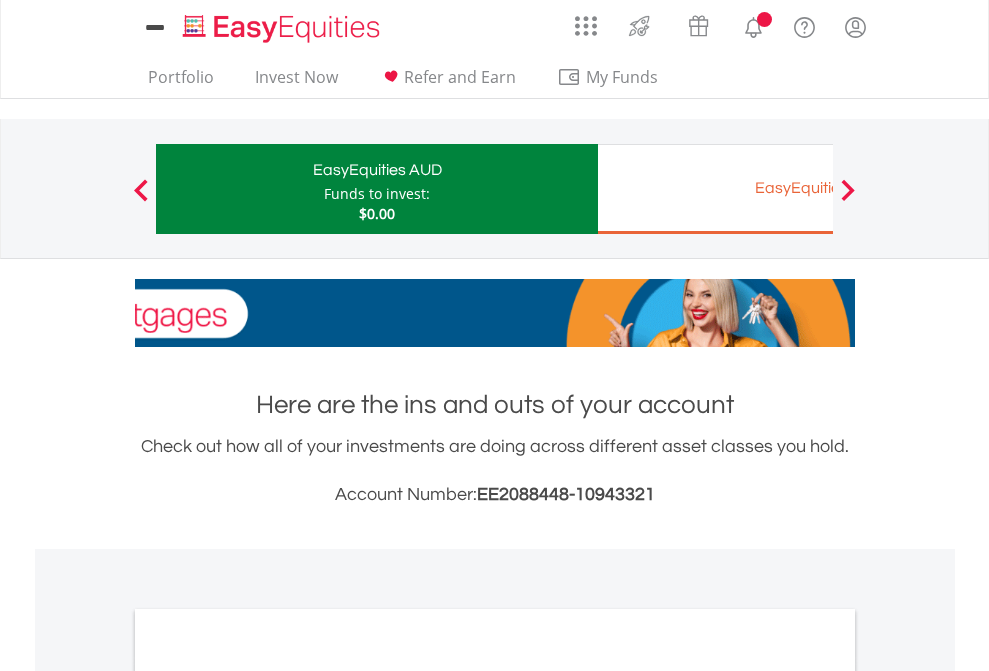 click on "All Holdings" at bounding box center [268, 1096] 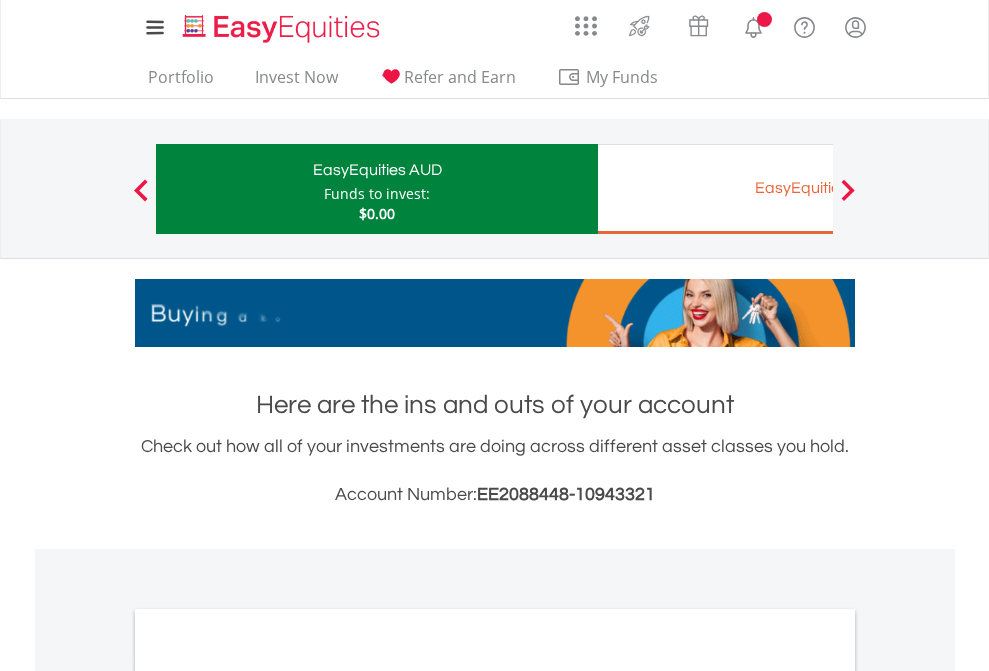 scroll, scrollTop: 1202, scrollLeft: 0, axis: vertical 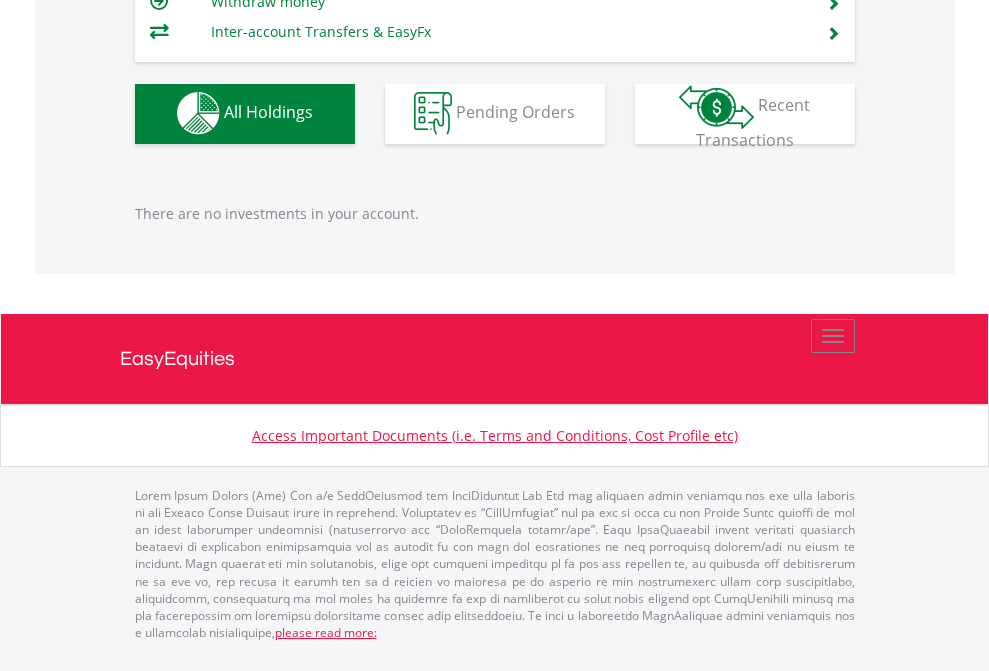 click on "EasyEquities EUR" at bounding box center [818, -1142] 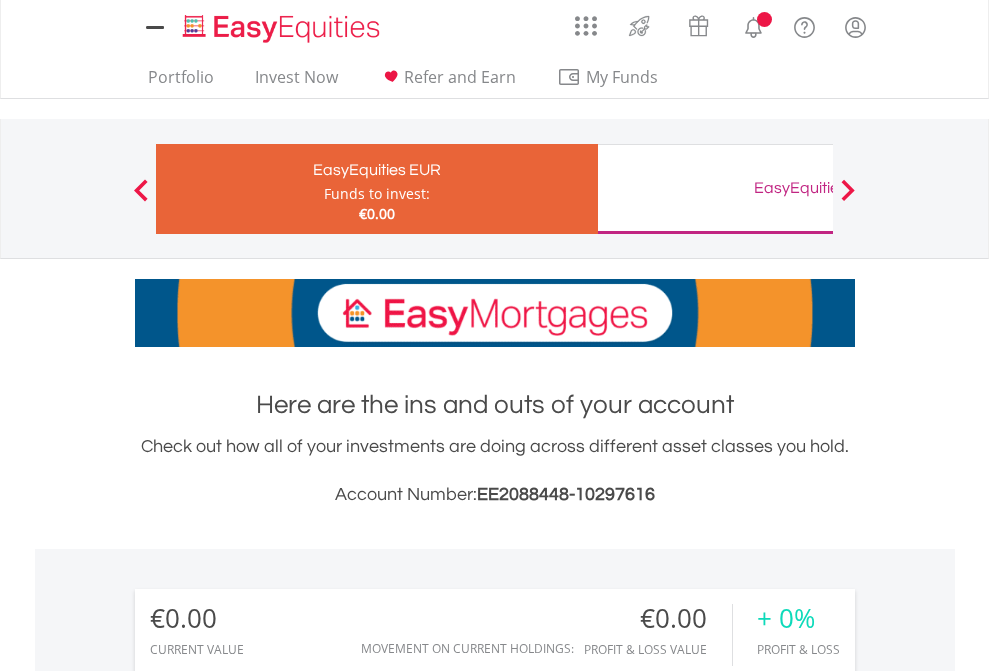 scroll, scrollTop: 0, scrollLeft: 0, axis: both 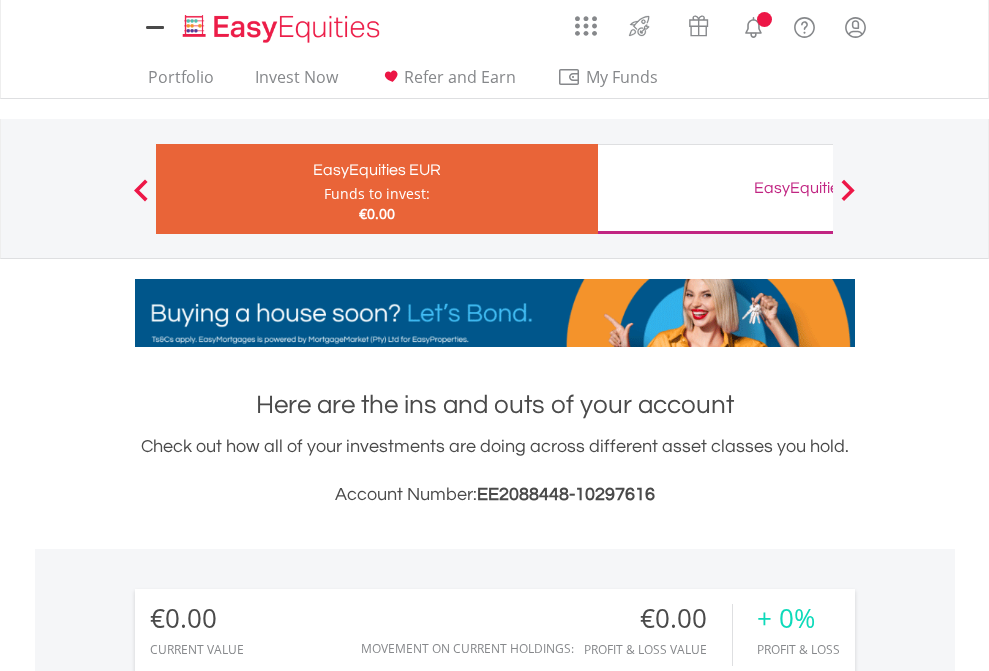 click on "All Holdings" at bounding box center (268, 1442) 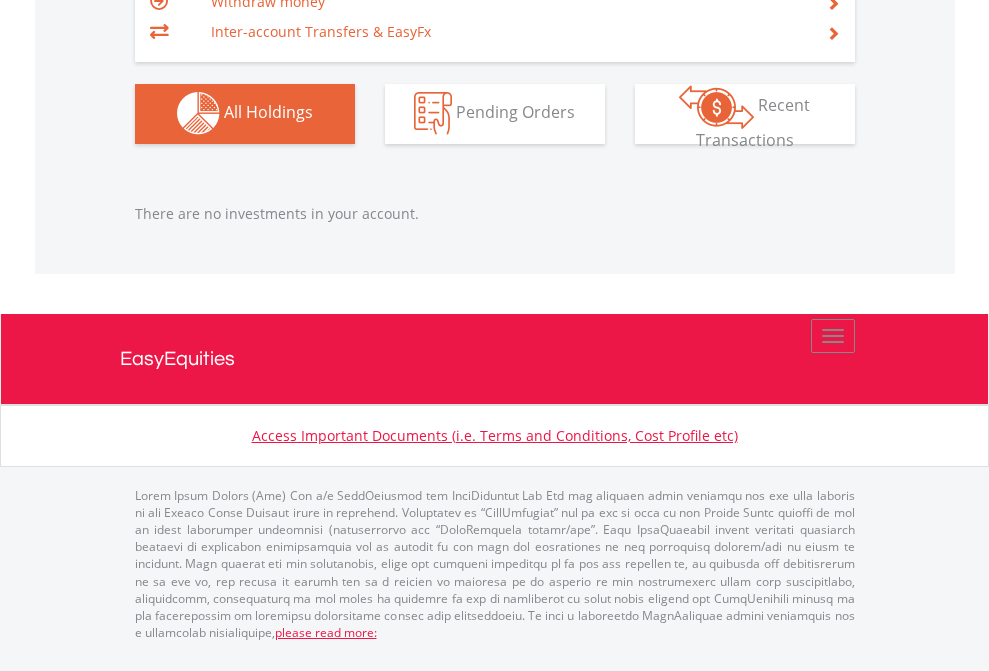 scroll, scrollTop: 1980, scrollLeft: 0, axis: vertical 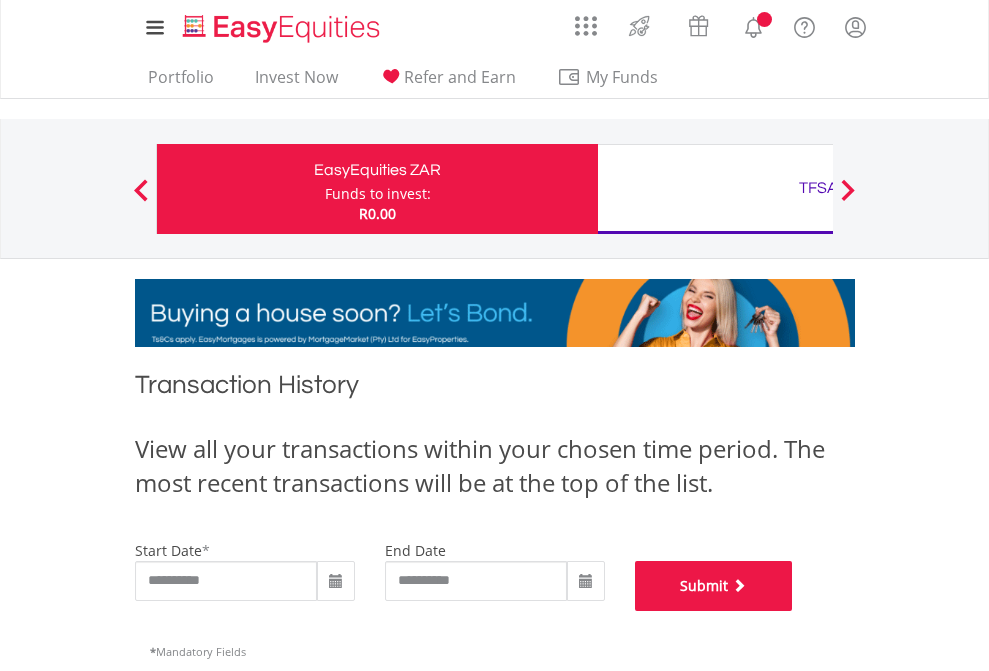 click on "Submit" at bounding box center [714, 586] 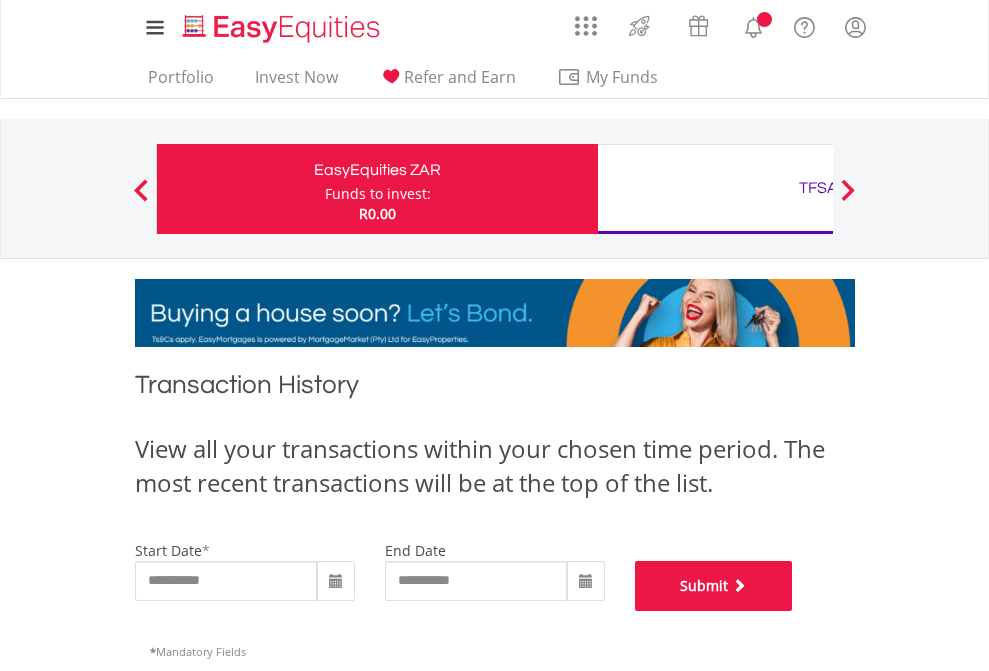 scroll, scrollTop: 811, scrollLeft: 0, axis: vertical 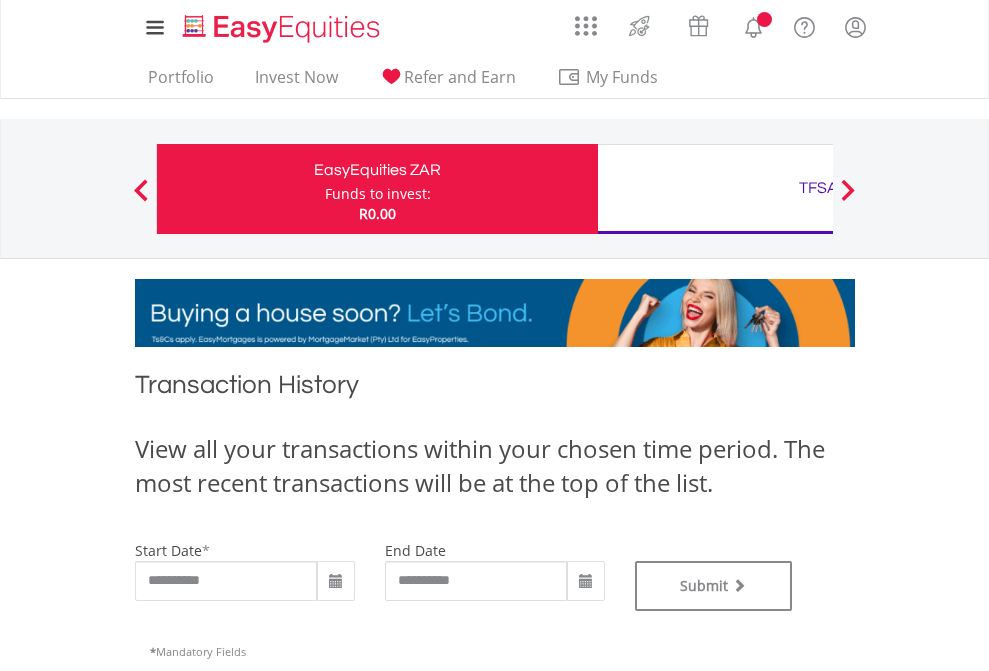 click on "TFSA" at bounding box center [818, 188] 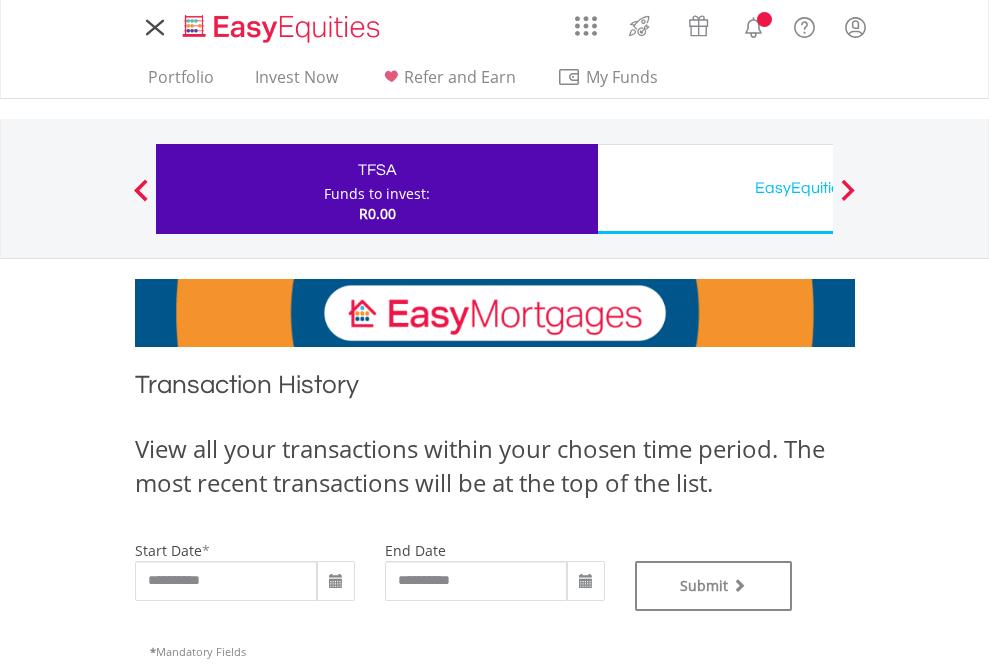 scroll, scrollTop: 0, scrollLeft: 0, axis: both 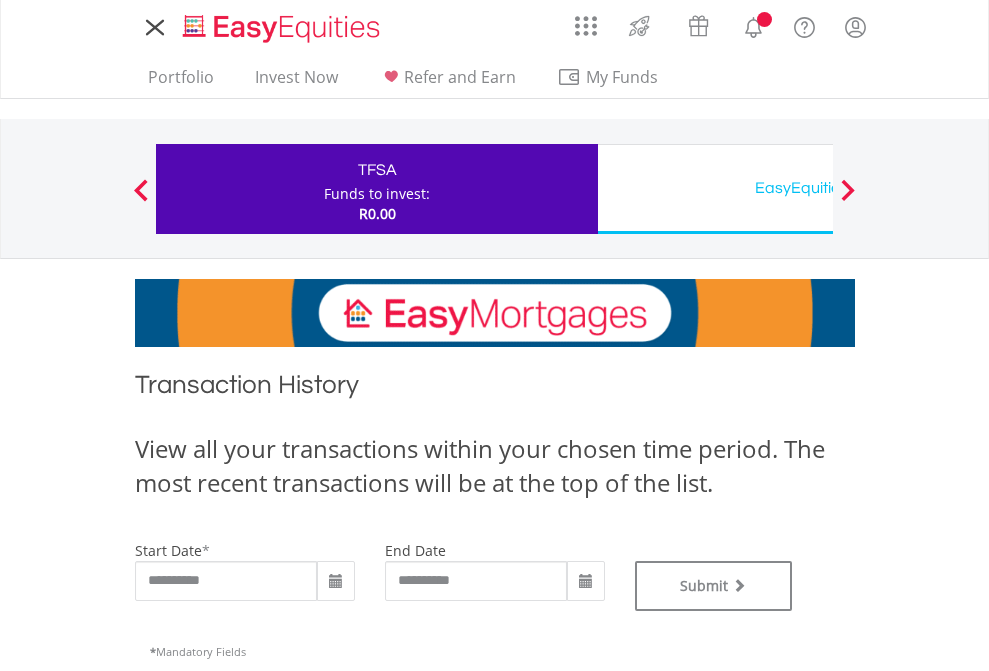 type on "**********" 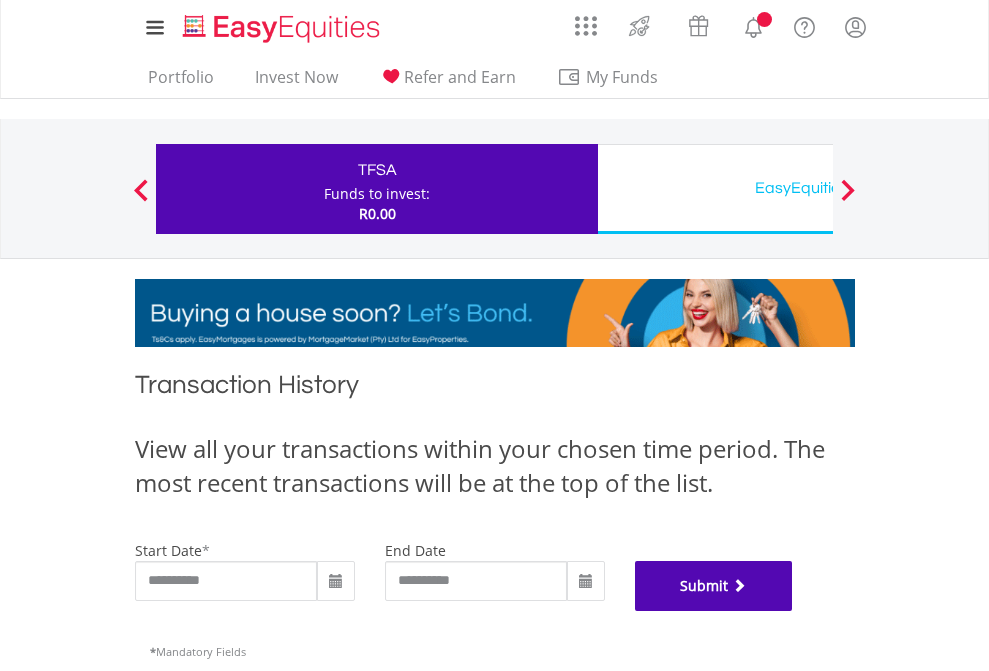 click on "Submit" at bounding box center (714, 586) 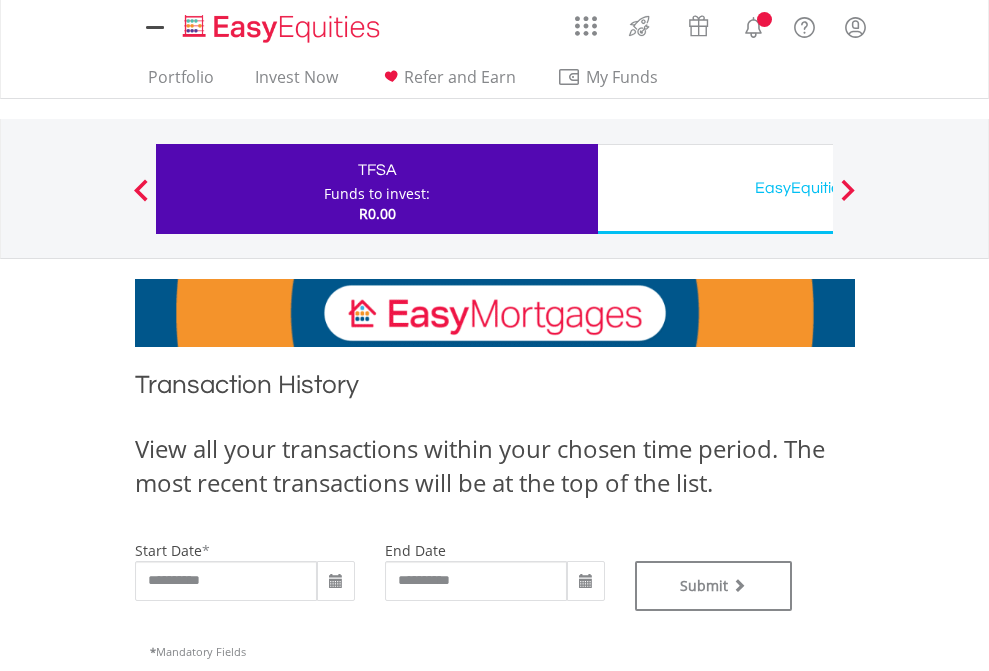 scroll, scrollTop: 0, scrollLeft: 0, axis: both 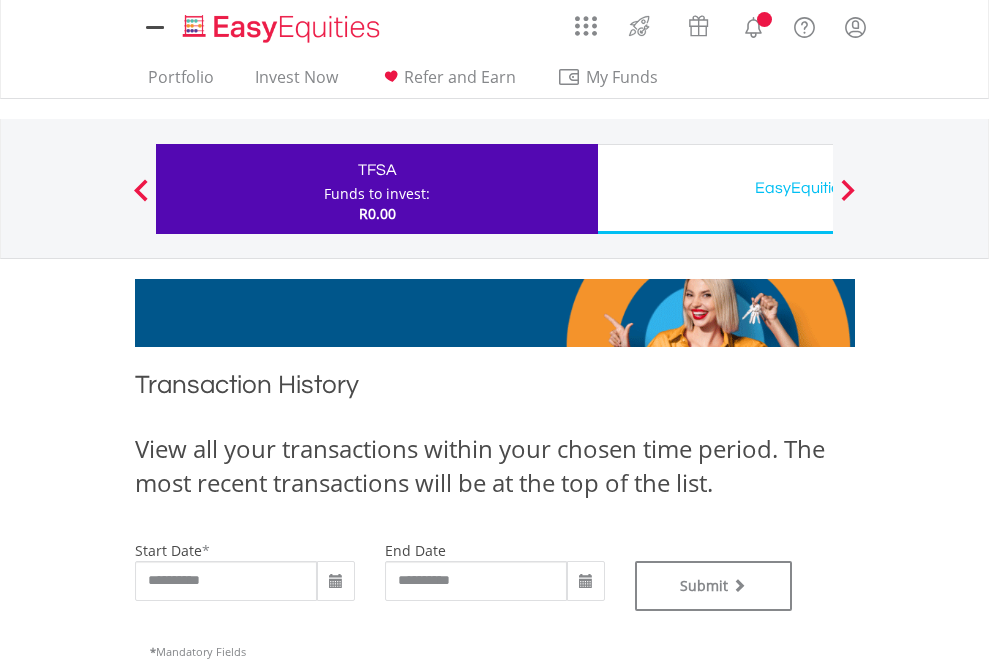 click on "EasyEquities USD" at bounding box center [818, 188] 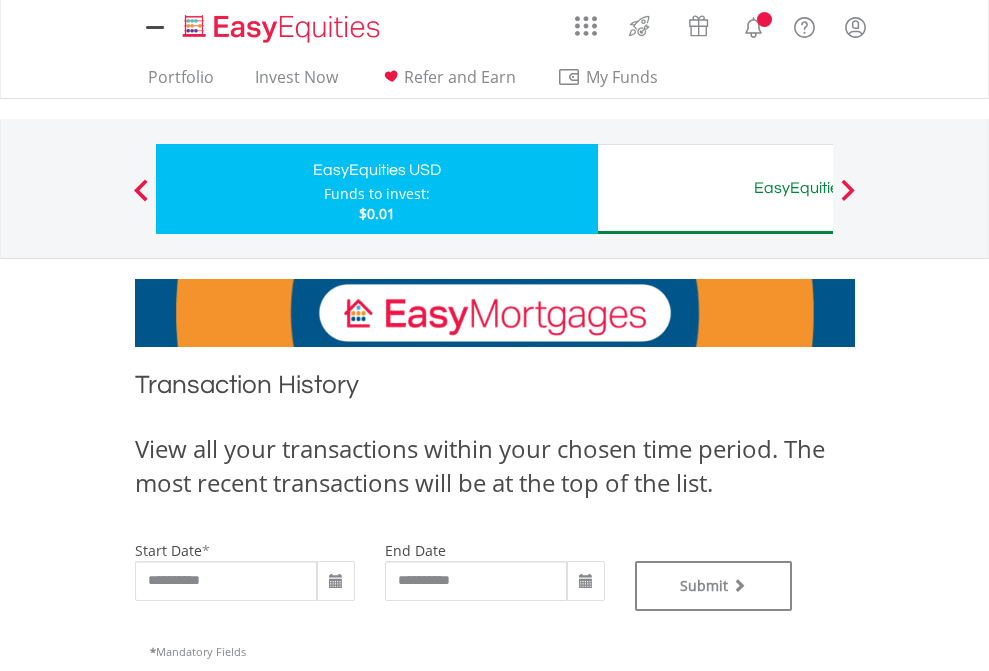 scroll, scrollTop: 0, scrollLeft: 0, axis: both 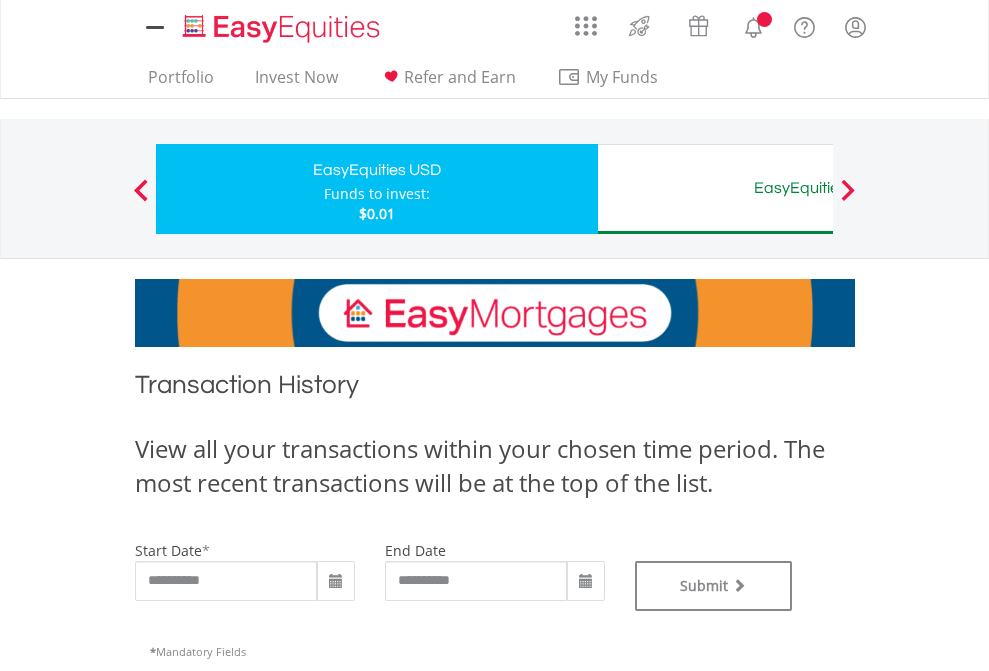 type on "**********" 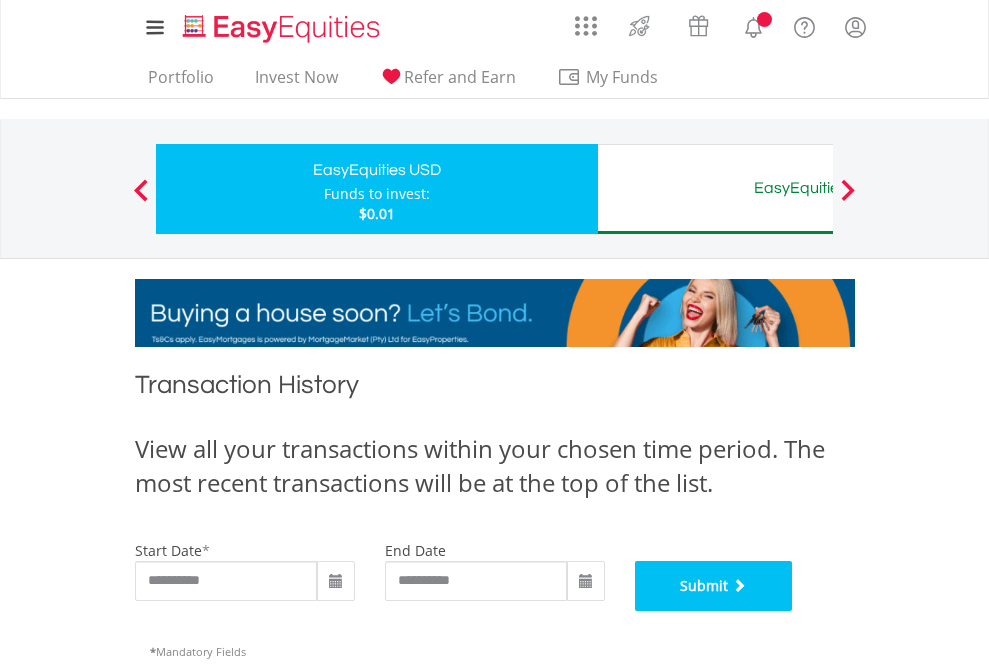 click on "Submit" at bounding box center [714, 586] 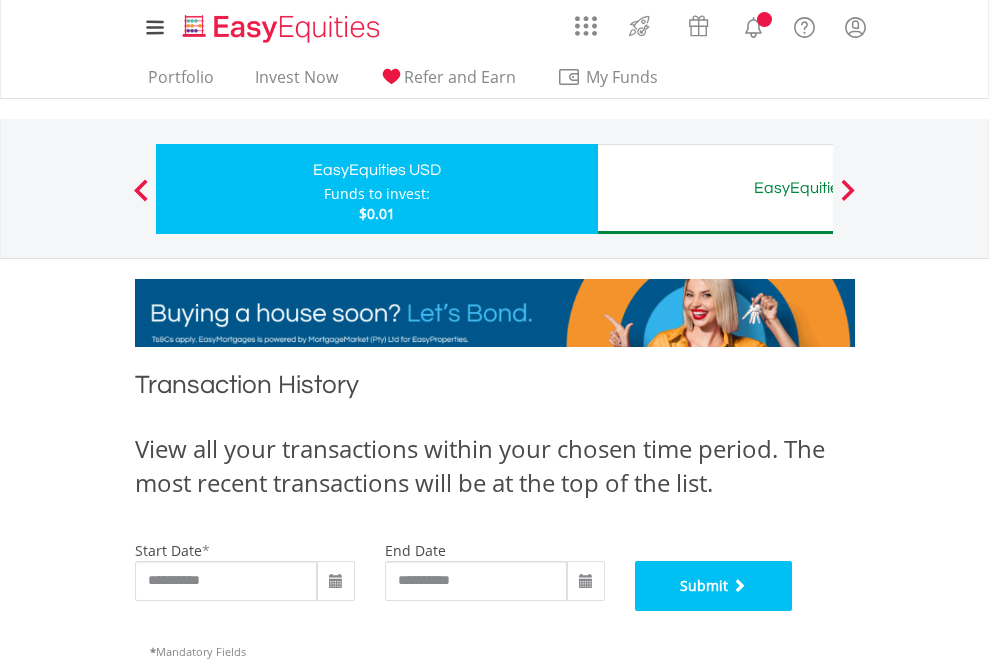 scroll, scrollTop: 811, scrollLeft: 0, axis: vertical 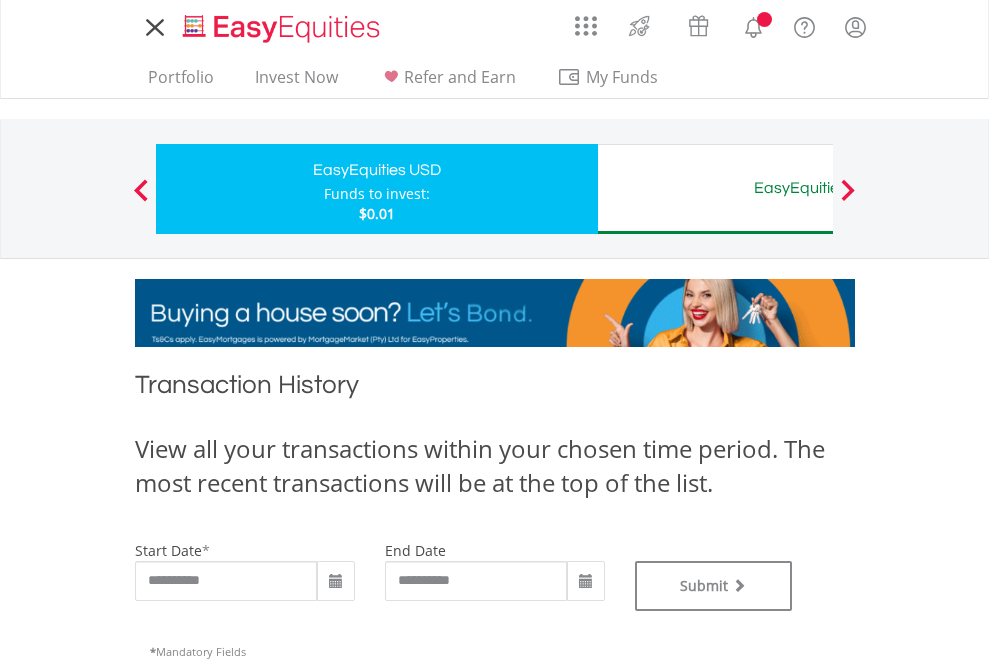click on "EasyEquities AUD" at bounding box center [818, 188] 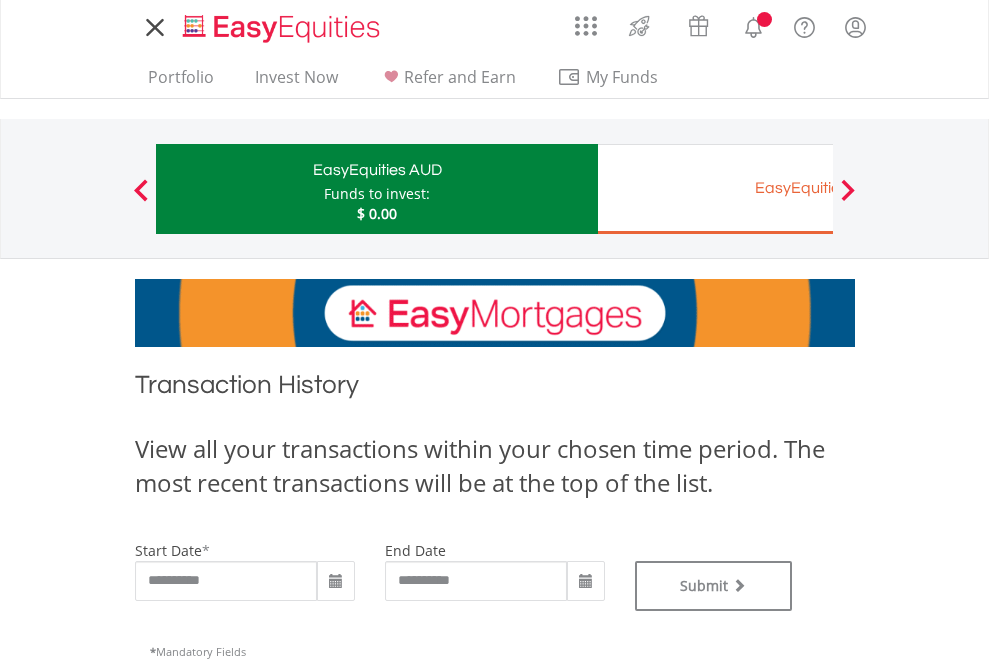 scroll, scrollTop: 0, scrollLeft: 0, axis: both 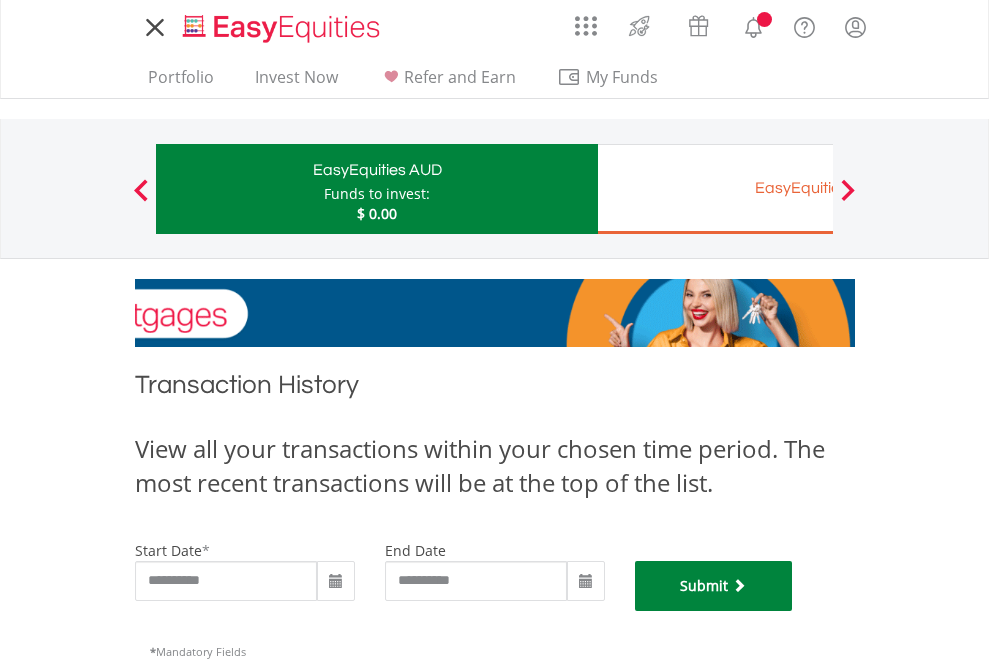 click on "Submit" at bounding box center [714, 586] 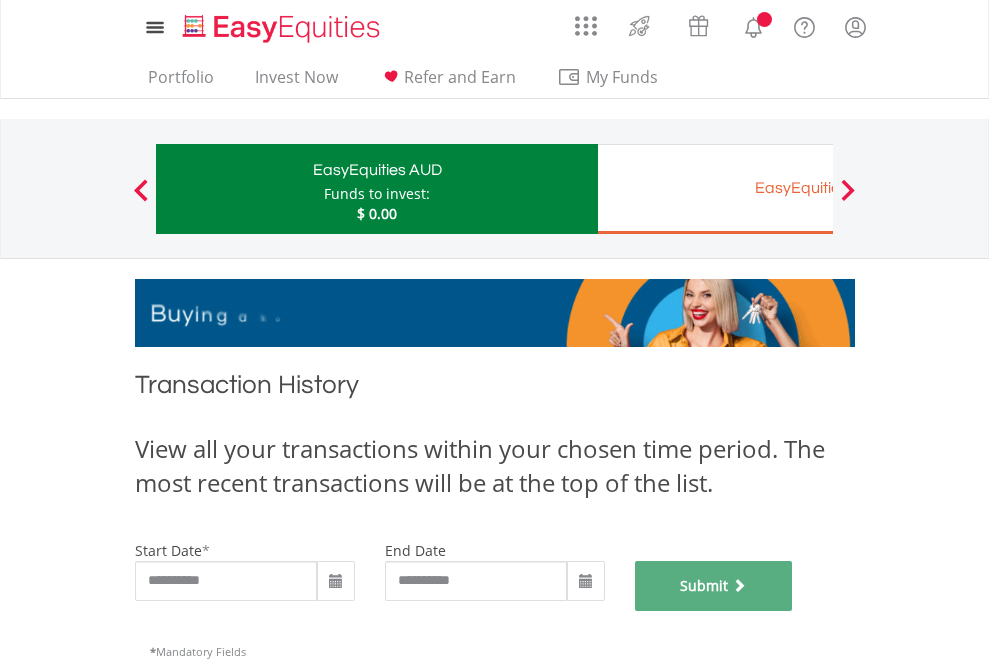 scroll, scrollTop: 811, scrollLeft: 0, axis: vertical 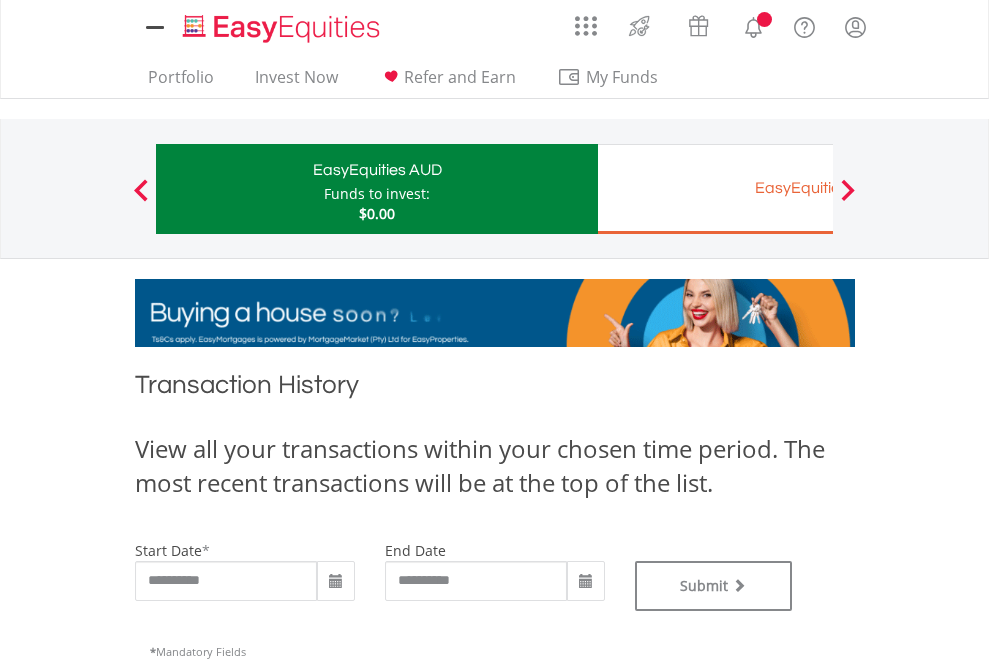 click on "EasyEquities EUR" at bounding box center (818, 188) 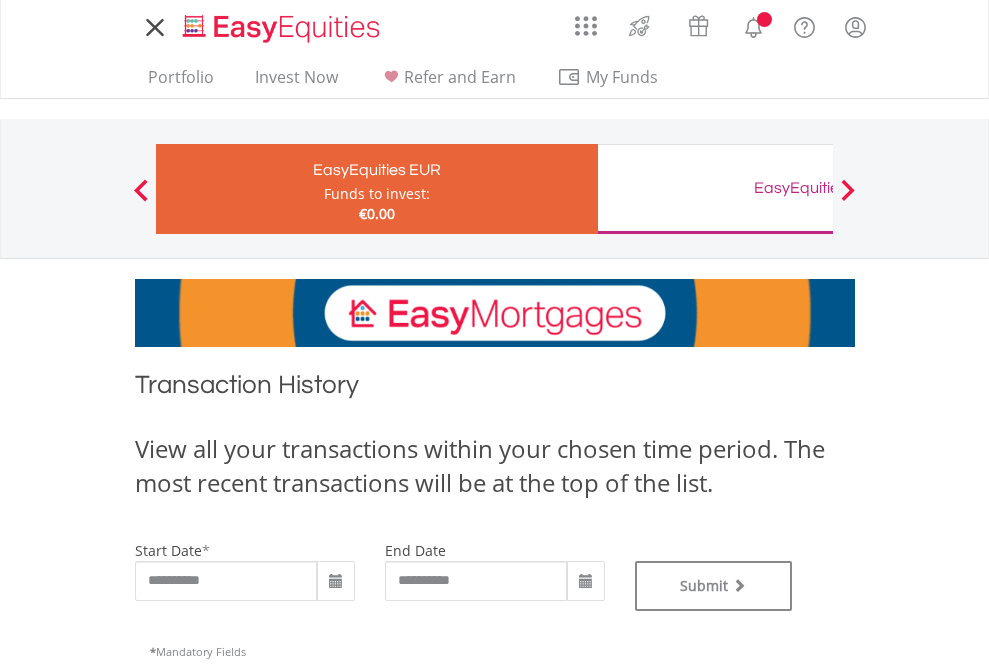 scroll, scrollTop: 0, scrollLeft: 0, axis: both 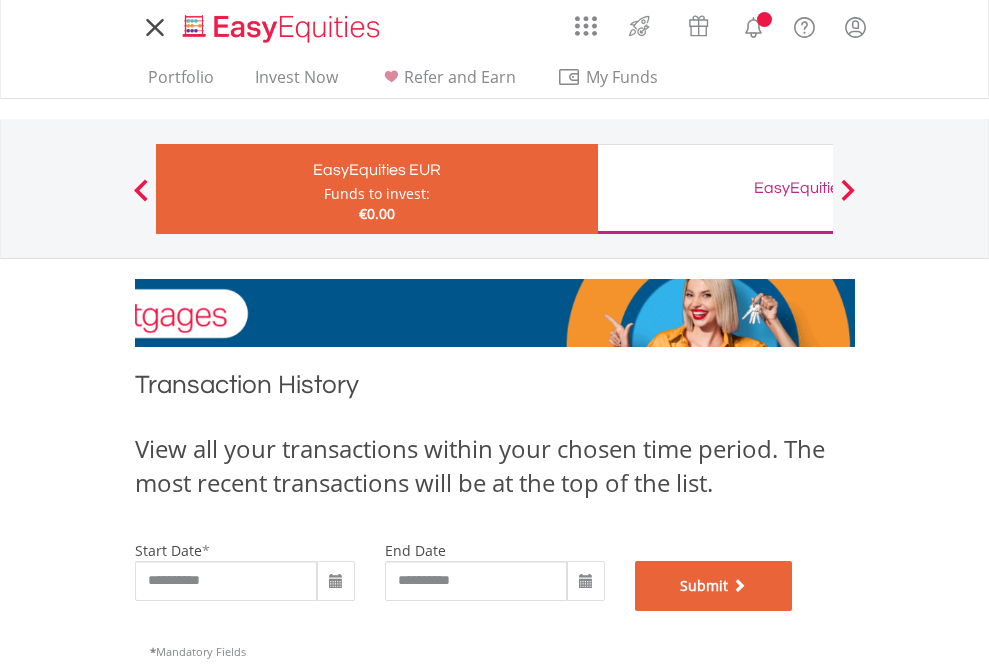 click on "Submit" at bounding box center [714, 586] 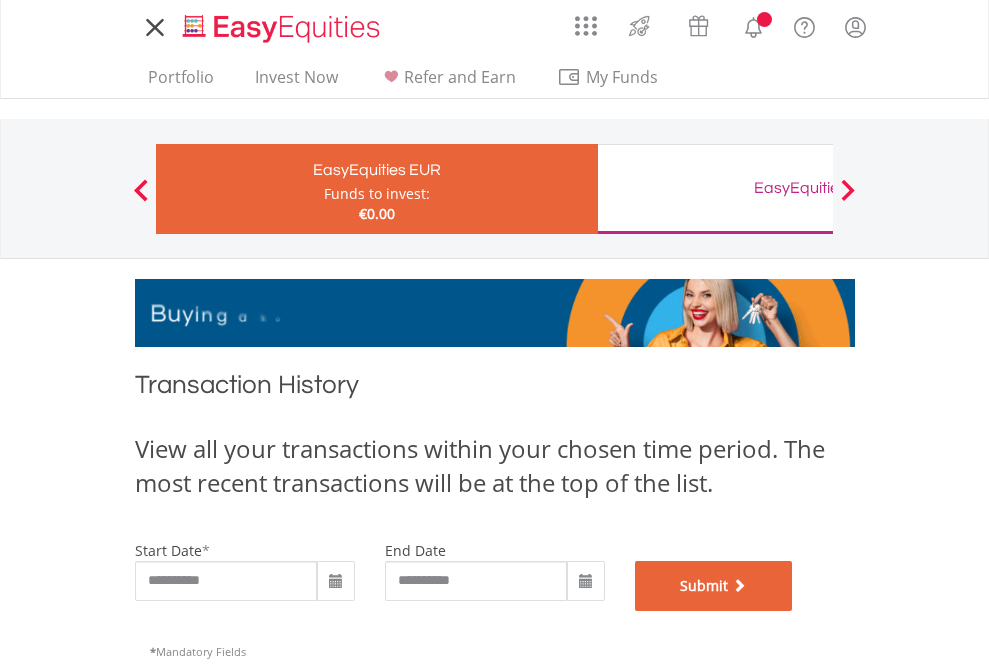scroll, scrollTop: 811, scrollLeft: 0, axis: vertical 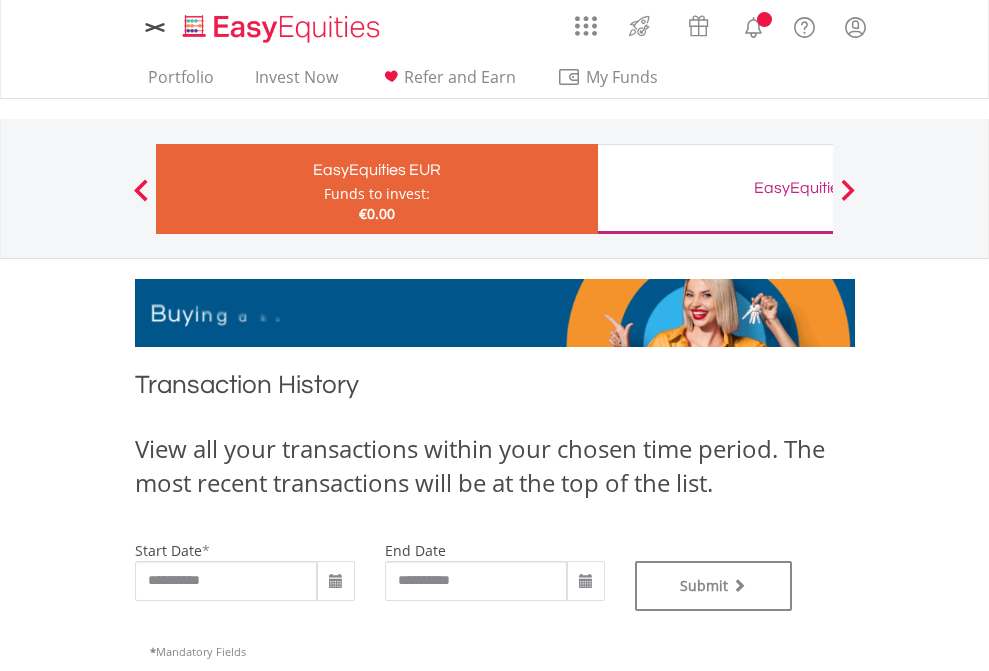 click on "EasyEquities GBP" at bounding box center (818, 188) 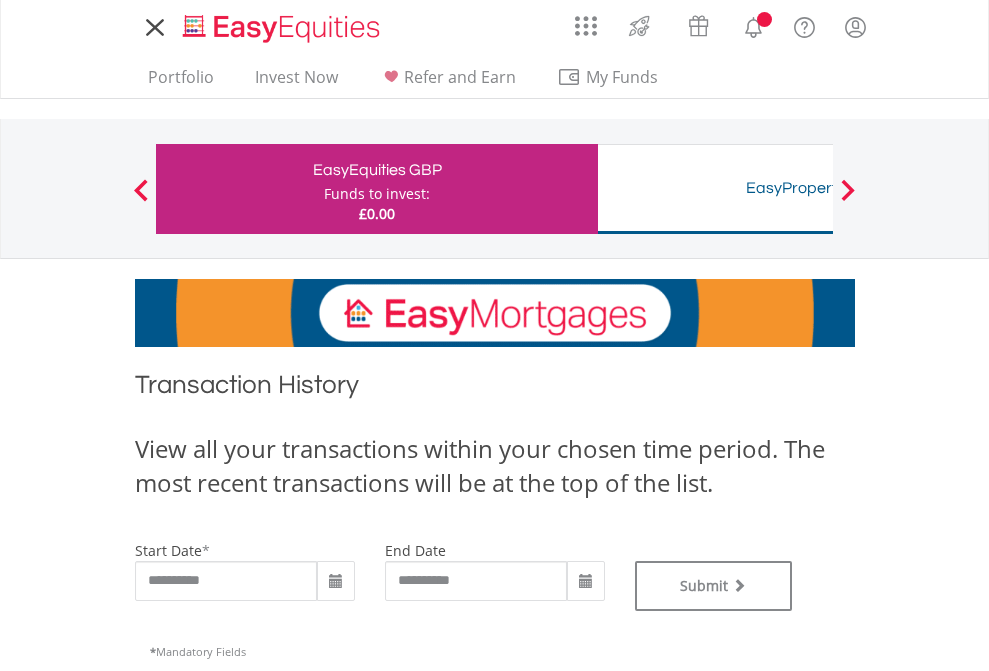 scroll, scrollTop: 0, scrollLeft: 0, axis: both 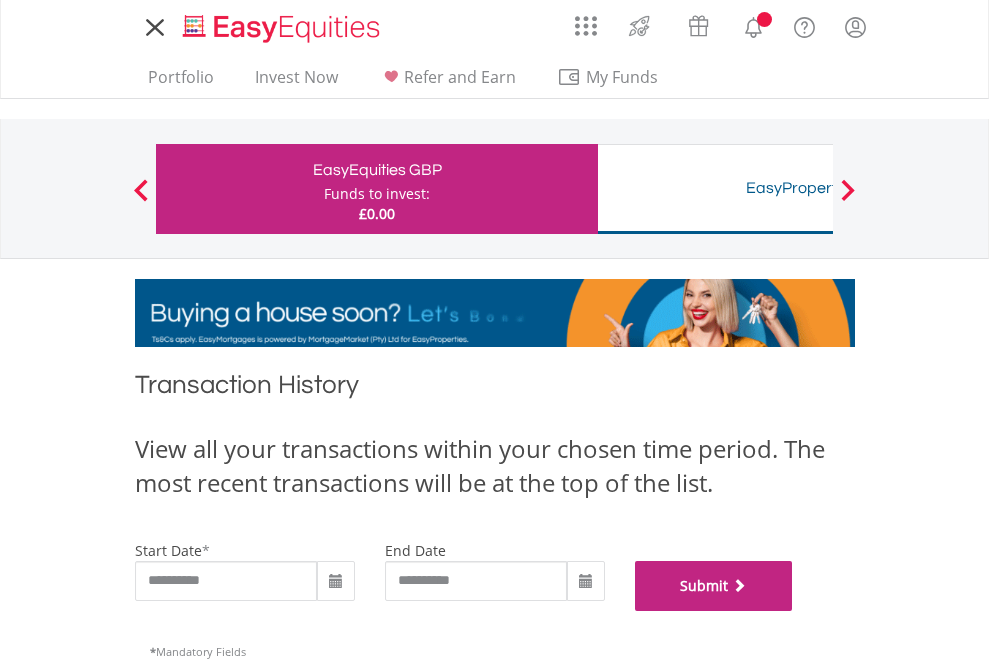 click on "Submit" at bounding box center (714, 586) 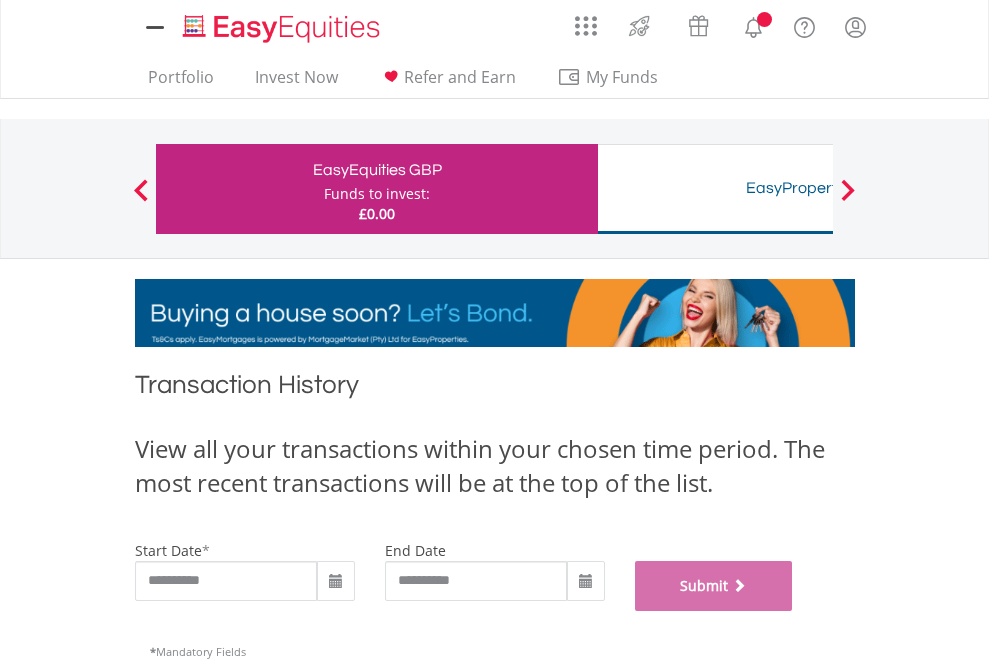 scroll, scrollTop: 811, scrollLeft: 0, axis: vertical 